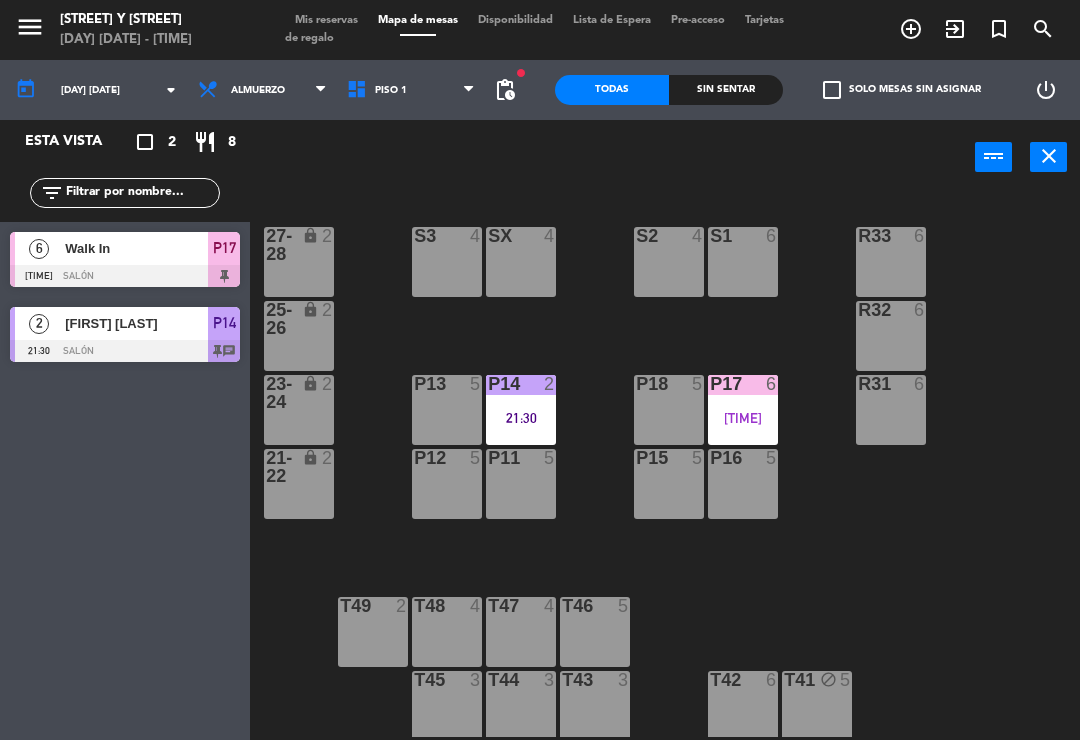scroll, scrollTop: 0, scrollLeft: 0, axis: both 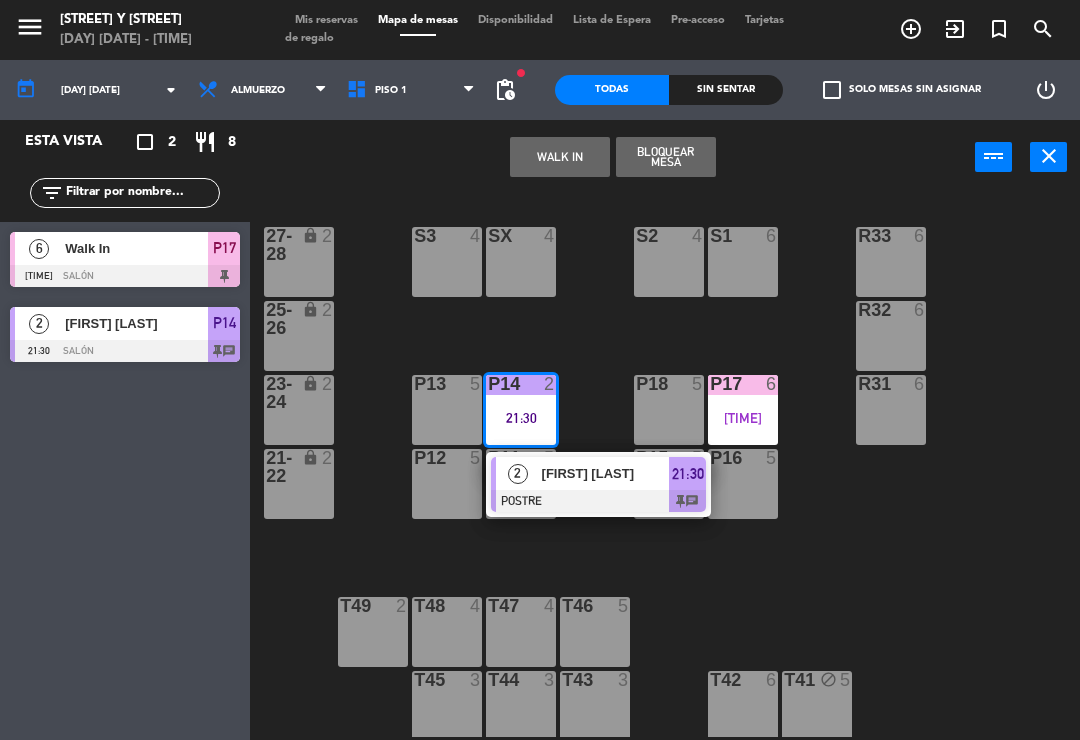 click at bounding box center (598, 501) 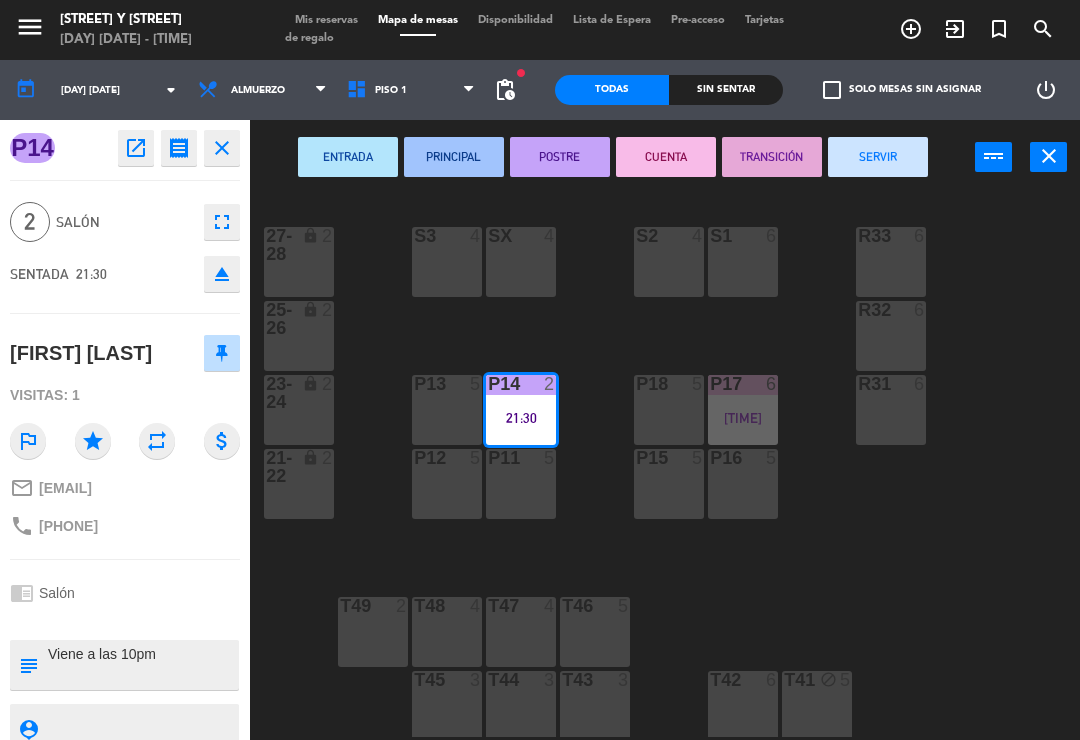 click on "SERVIR" at bounding box center [878, 157] 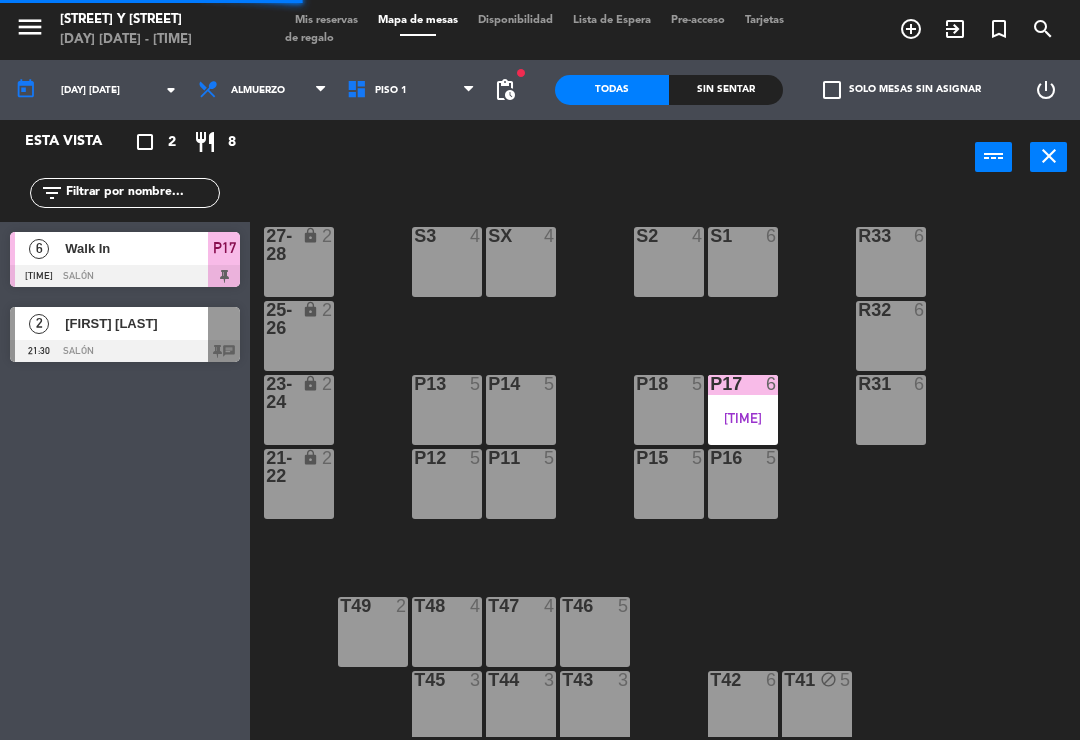 click on "[TIME]" at bounding box center (743, 418) 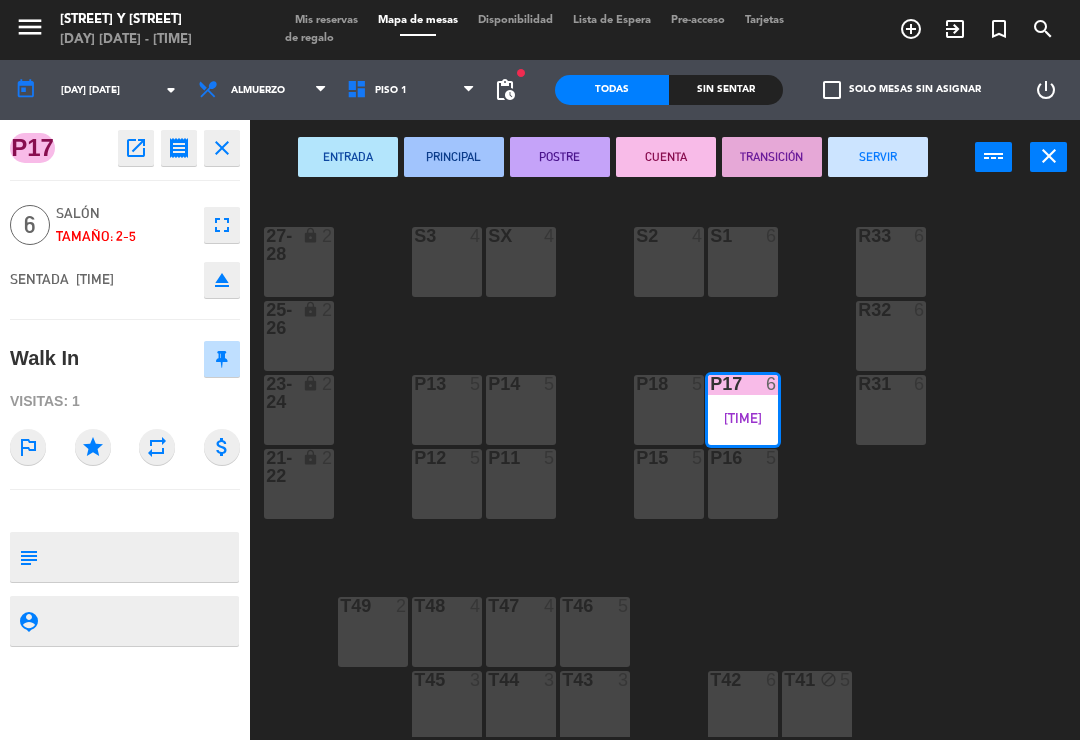 click on "SERVIR" at bounding box center (878, 157) 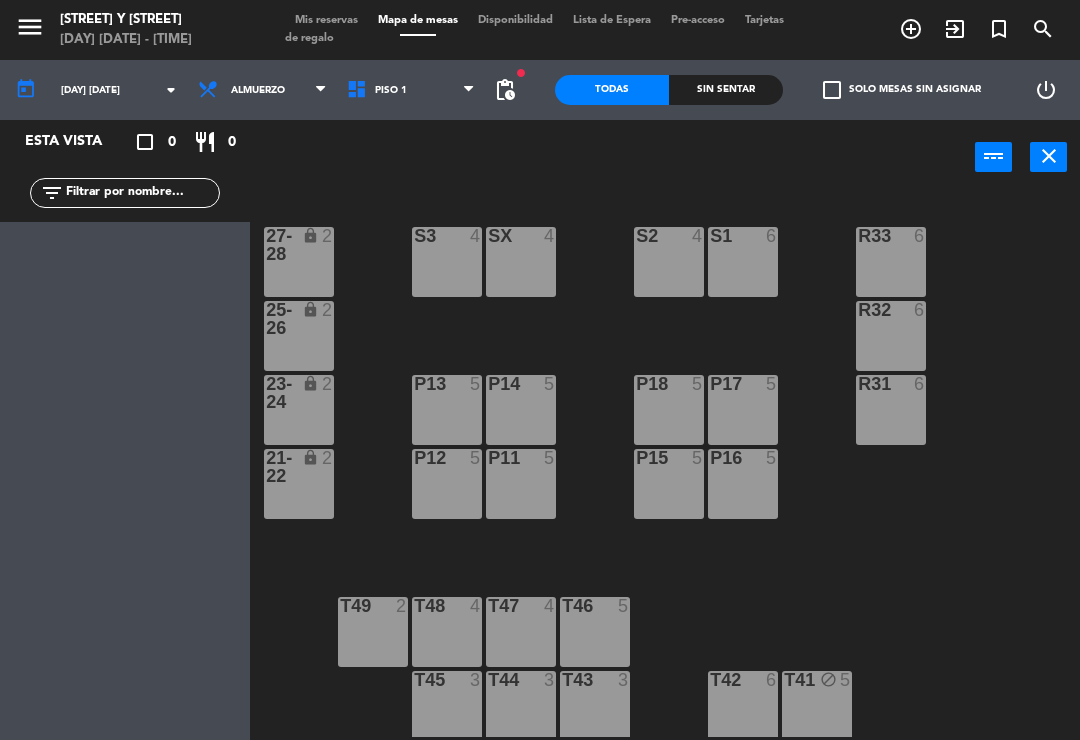 click on "[DAY] [DATE]" 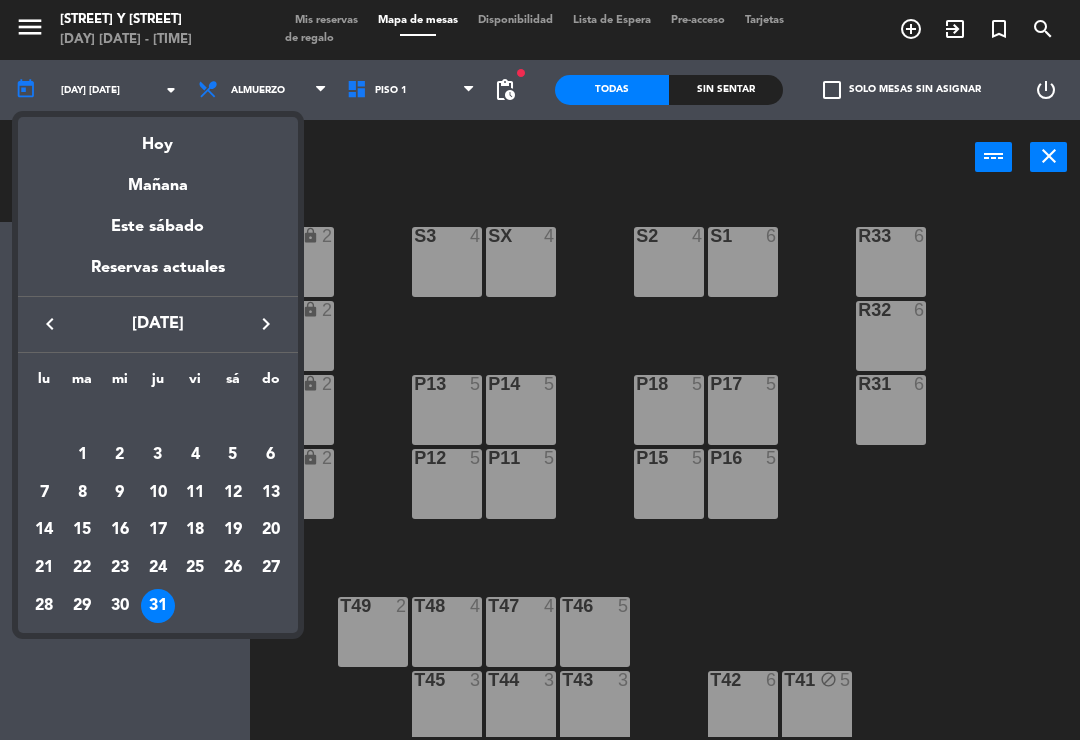 click on "keyboard_arrow_right" at bounding box center [266, 324] 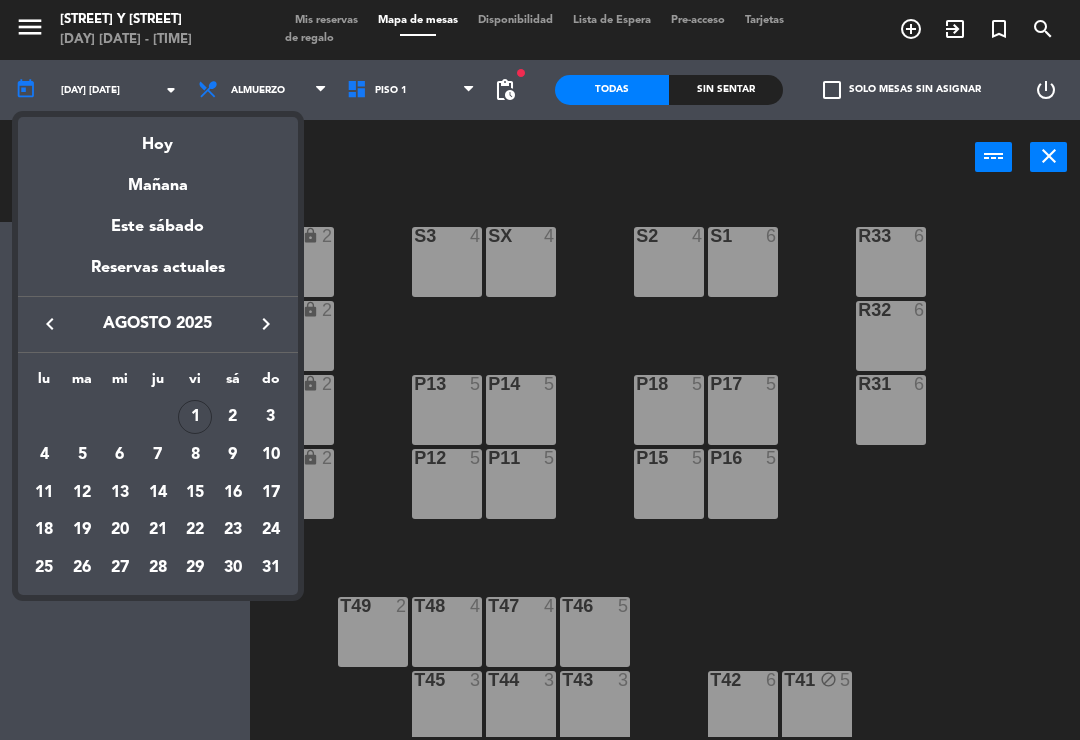 click on "1" at bounding box center (195, 417) 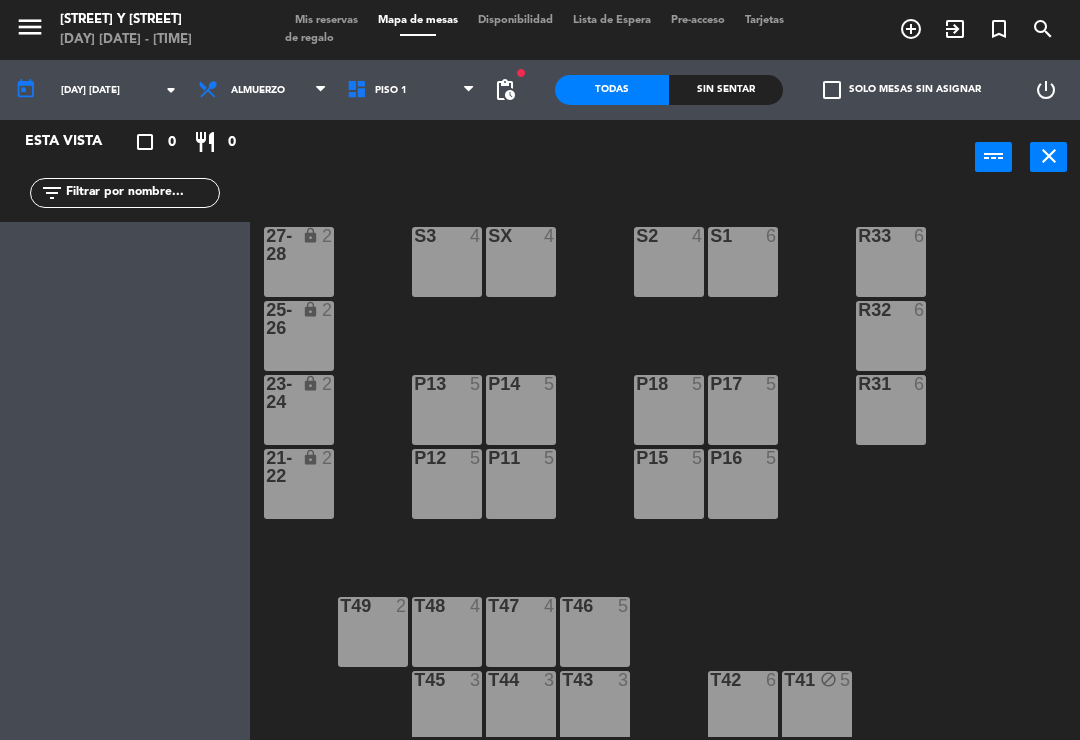type on "vie. 1 ago." 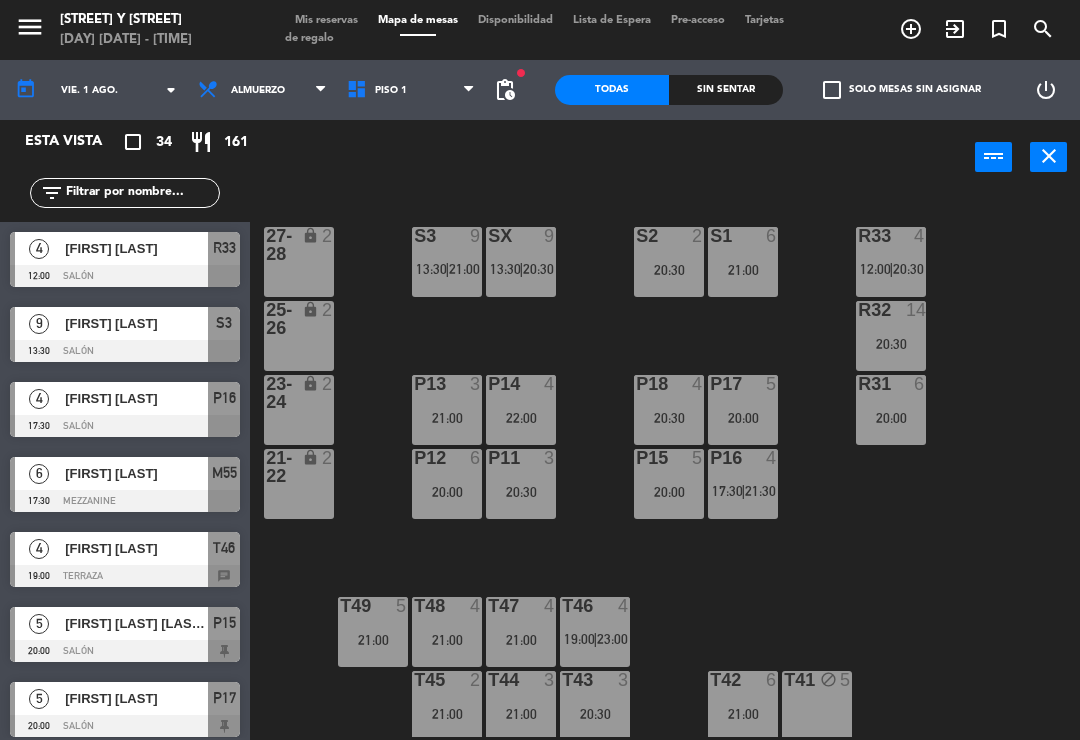 scroll, scrollTop: 0, scrollLeft: 0, axis: both 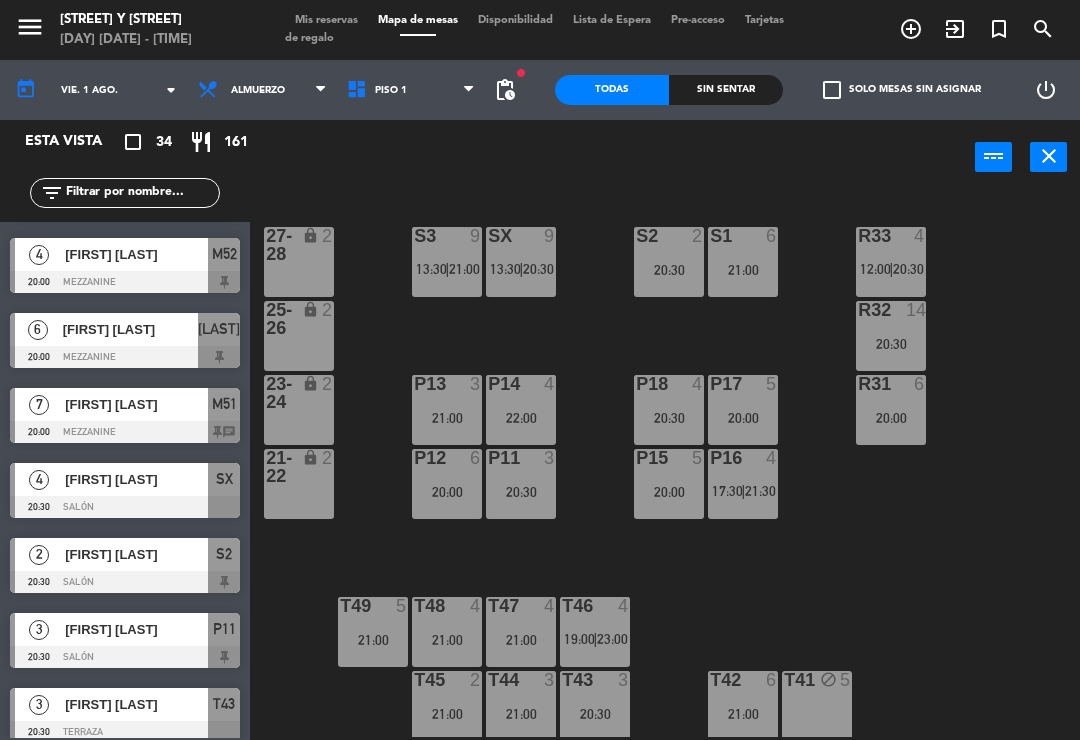 click on "[FIRST] [LAST]" at bounding box center [135, 404] 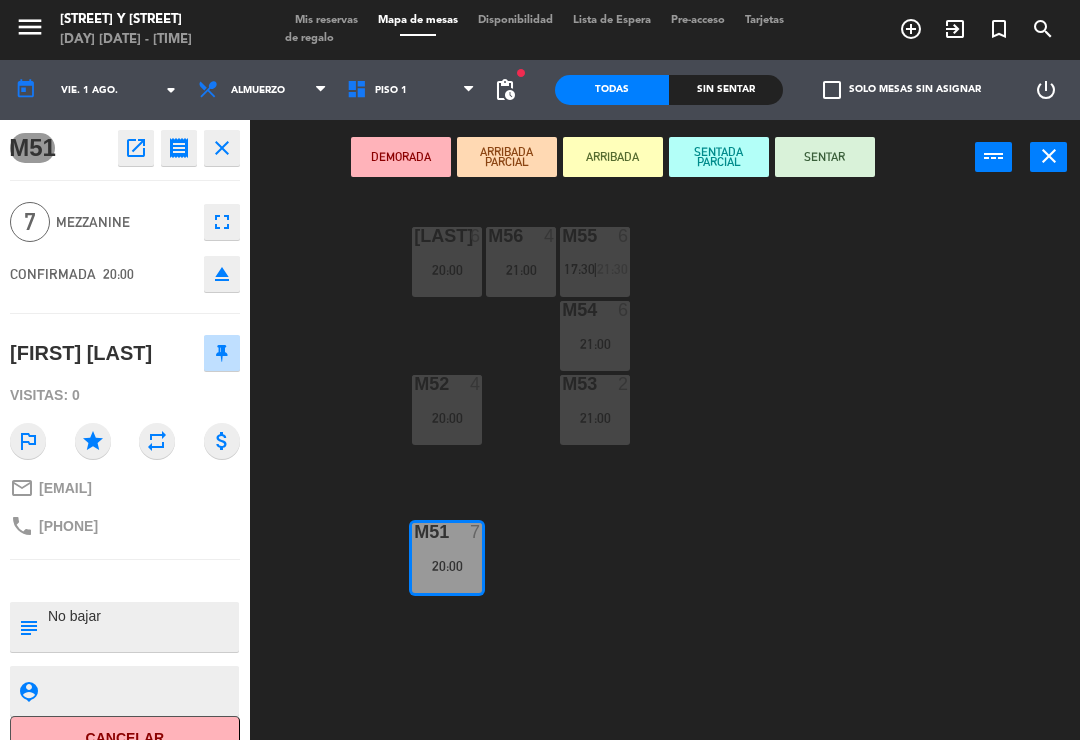 scroll, scrollTop: 0, scrollLeft: 0, axis: both 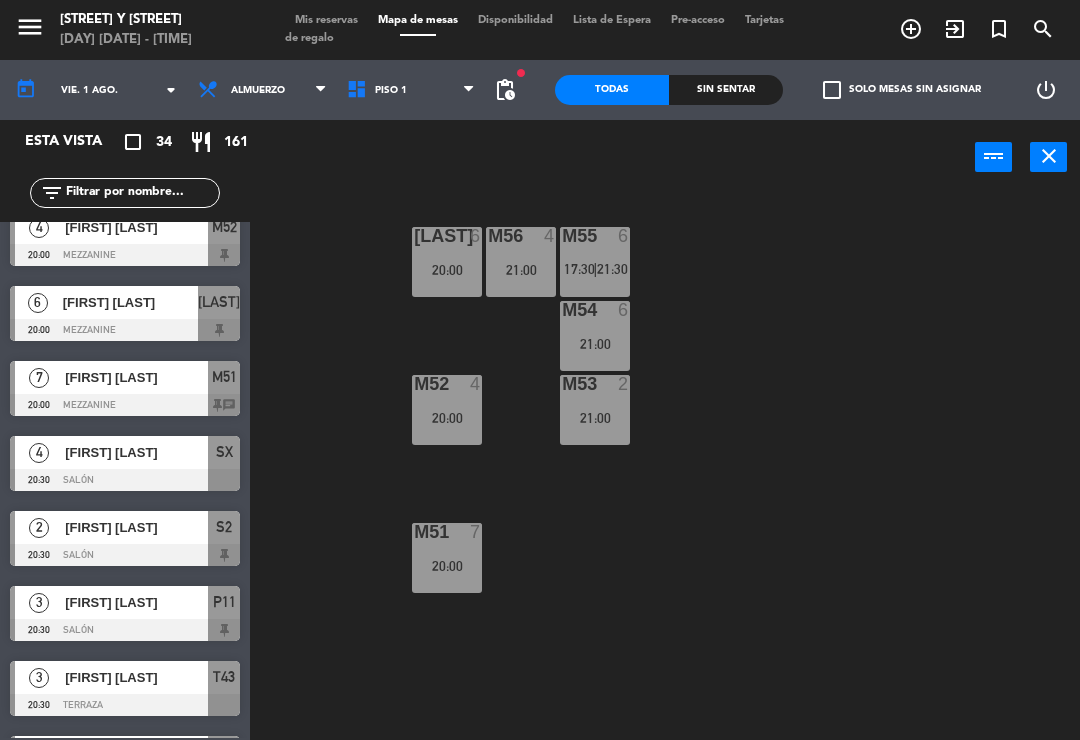 click at bounding box center [125, 405] 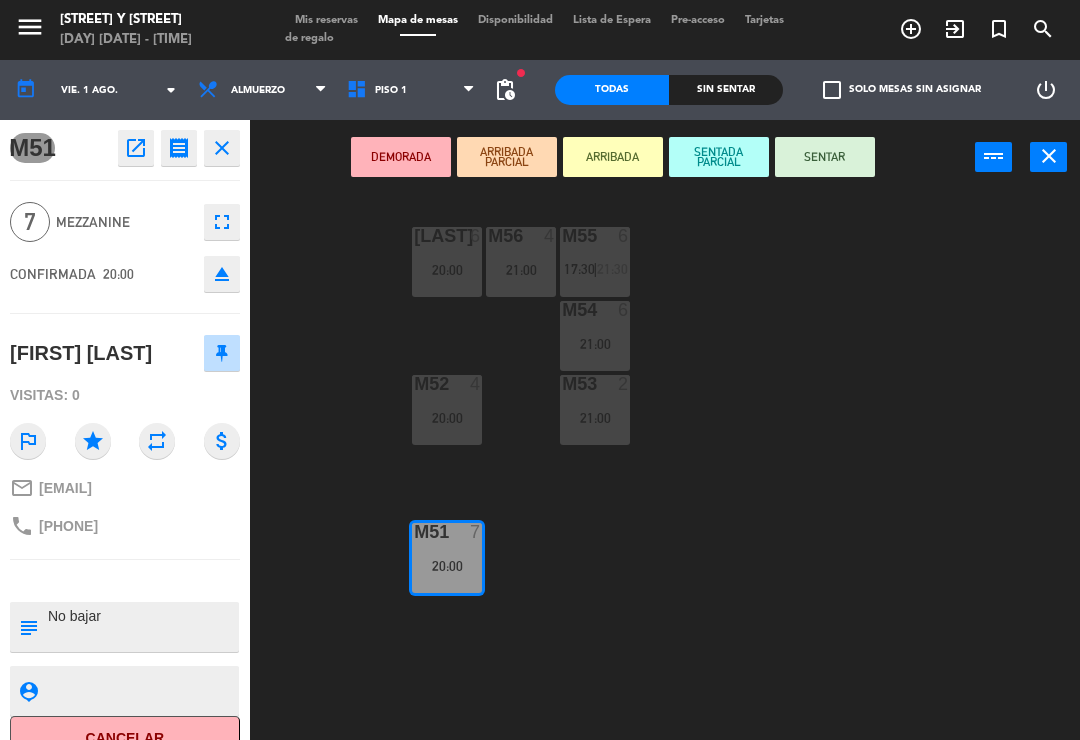 scroll, scrollTop: 0, scrollLeft: 0, axis: both 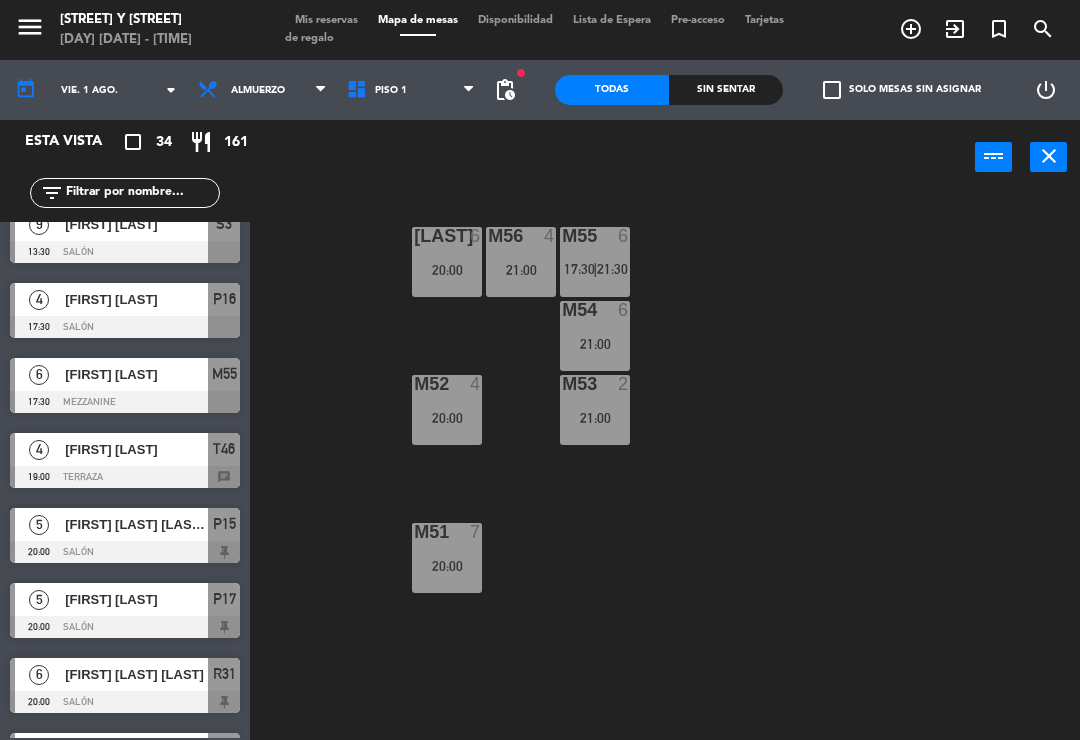 click at bounding box center (125, 477) 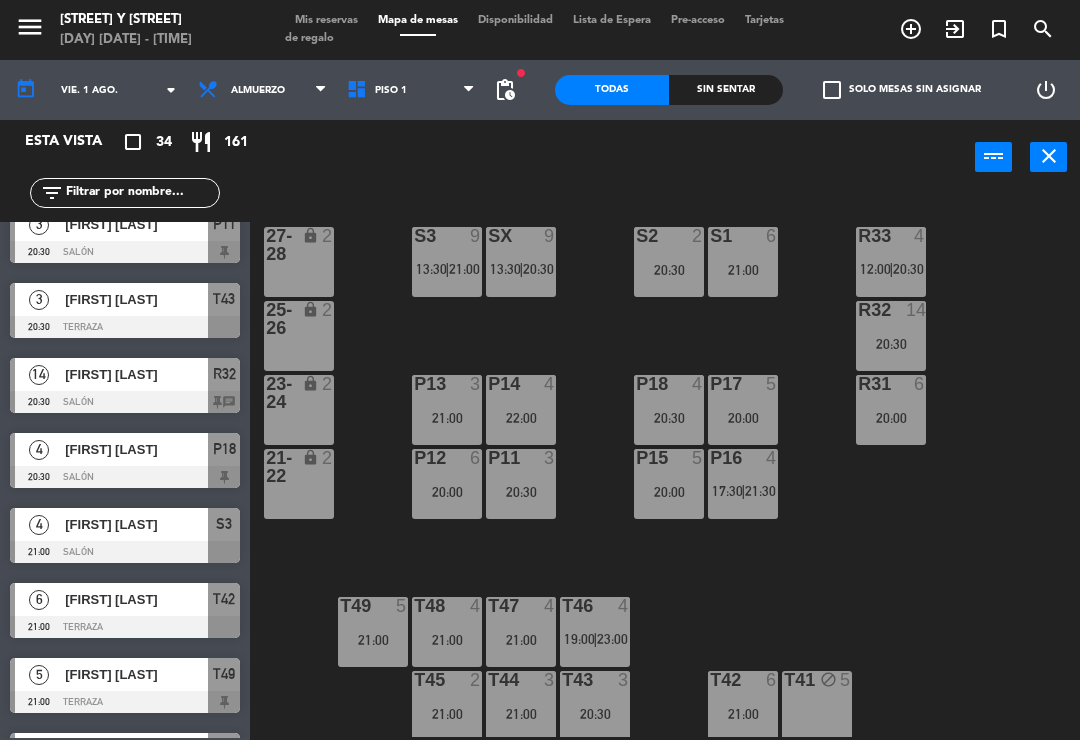 scroll, scrollTop: 1079, scrollLeft: 0, axis: vertical 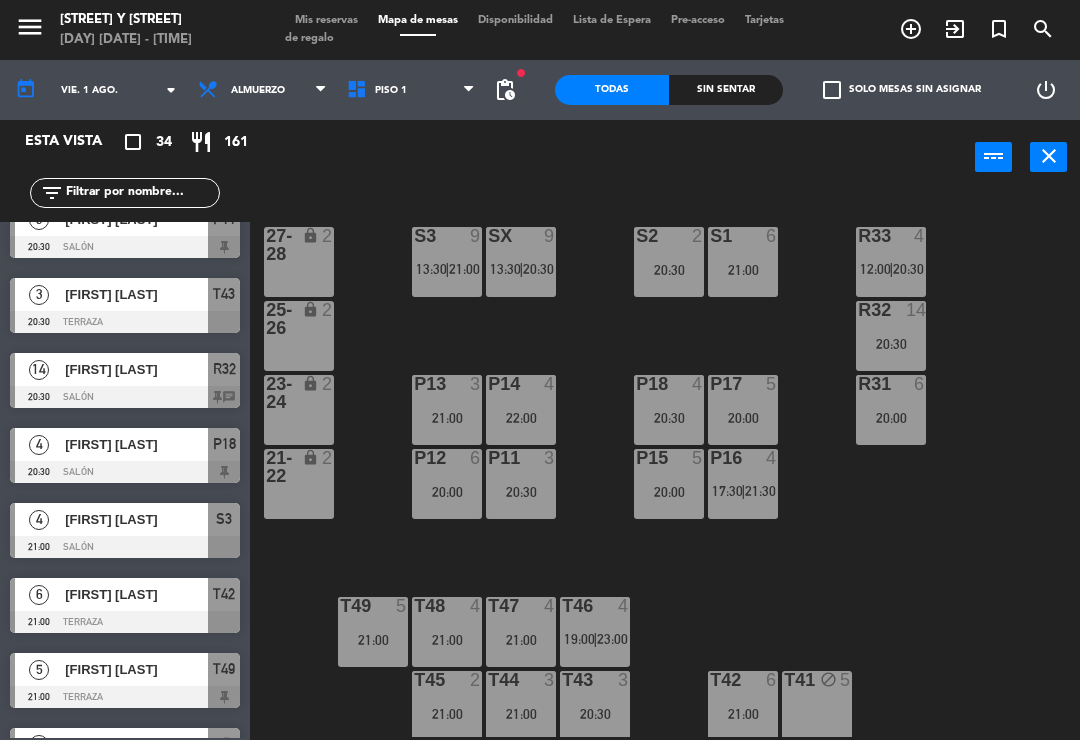 click on "[FIRST] [LAST]" at bounding box center [135, 369] 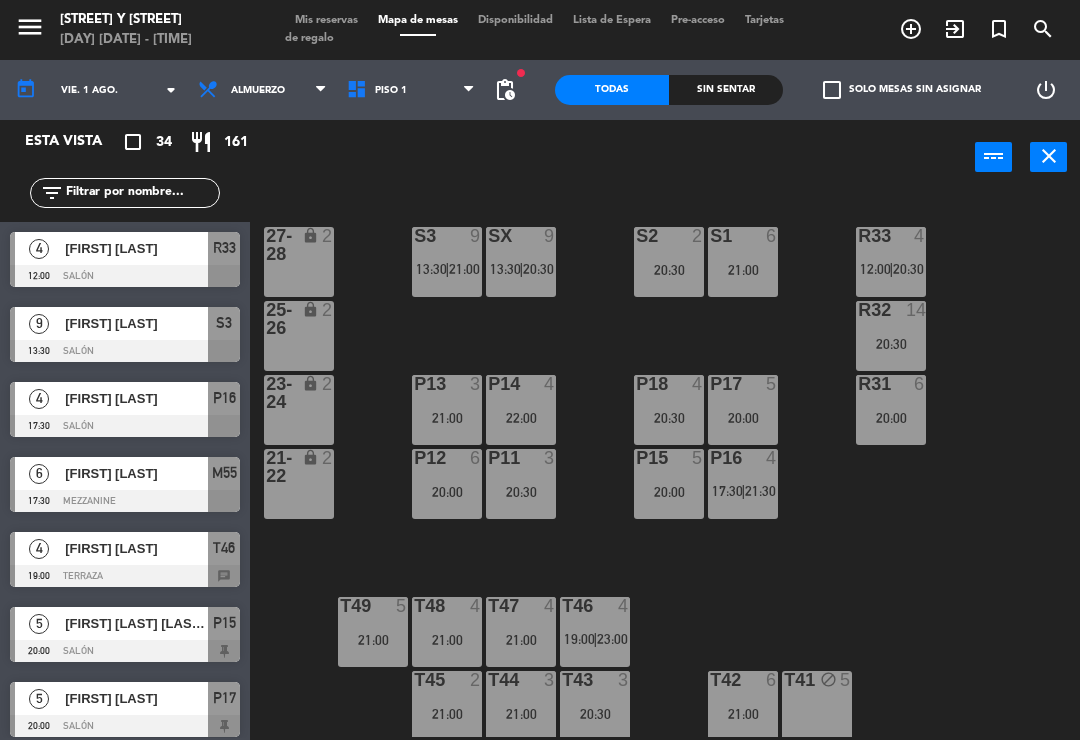scroll, scrollTop: 0, scrollLeft: 0, axis: both 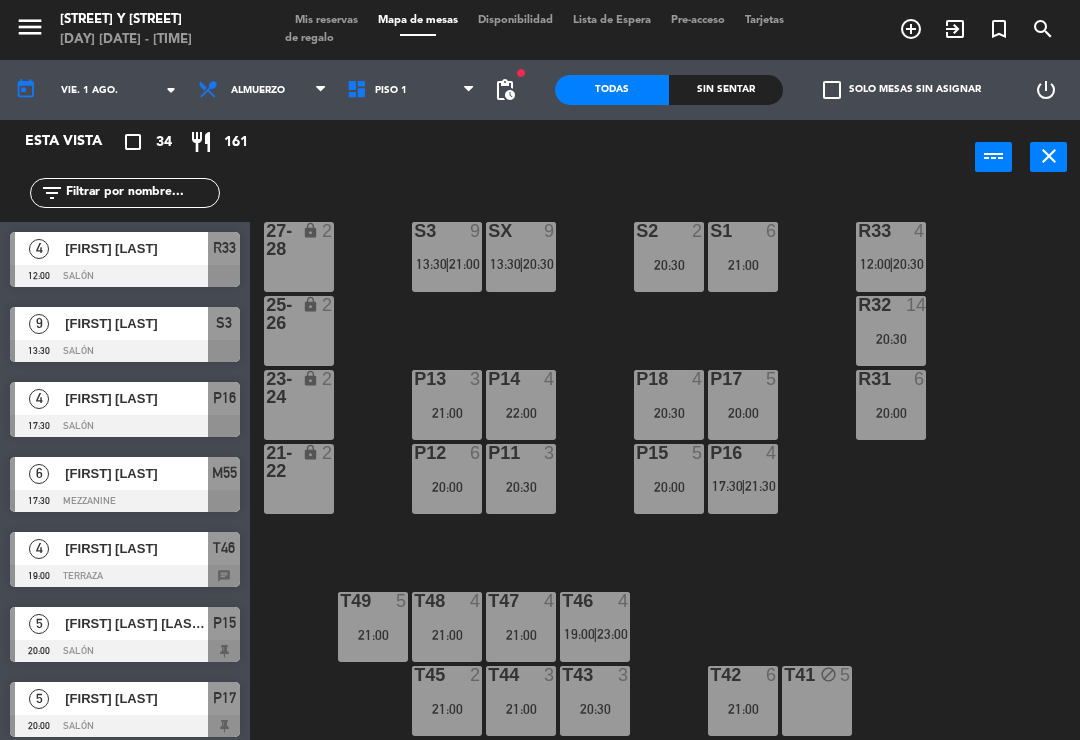click on "Mis reservas" at bounding box center [326, 20] 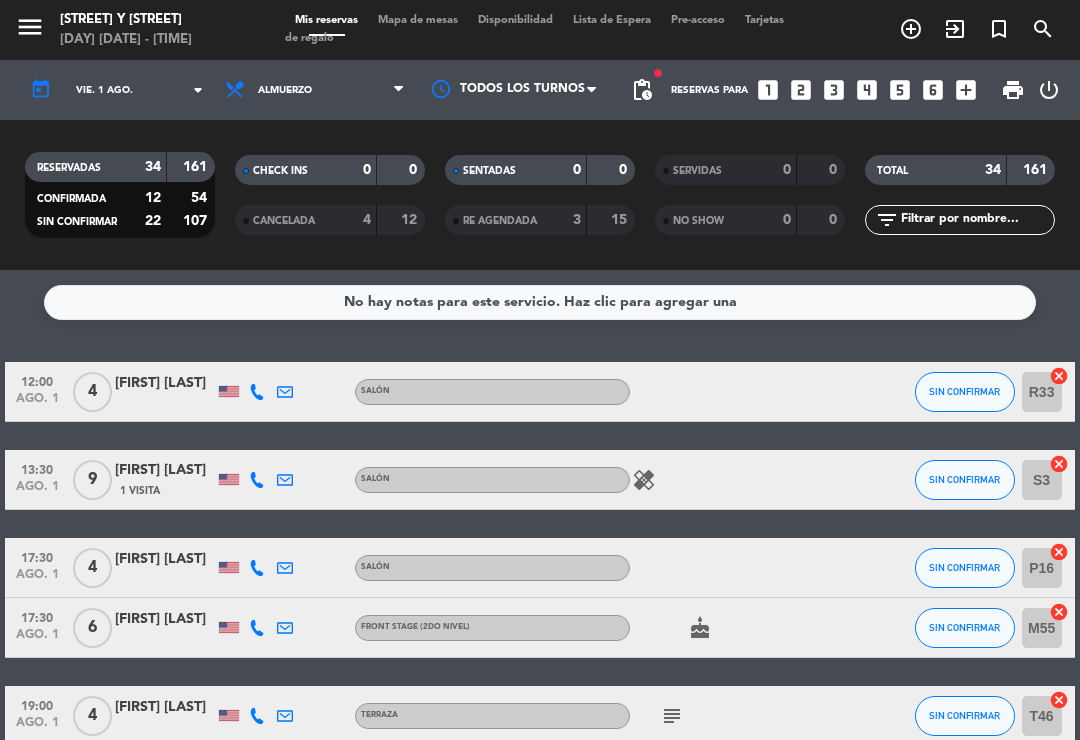 click on "Mapa de mesas" at bounding box center (418, 20) 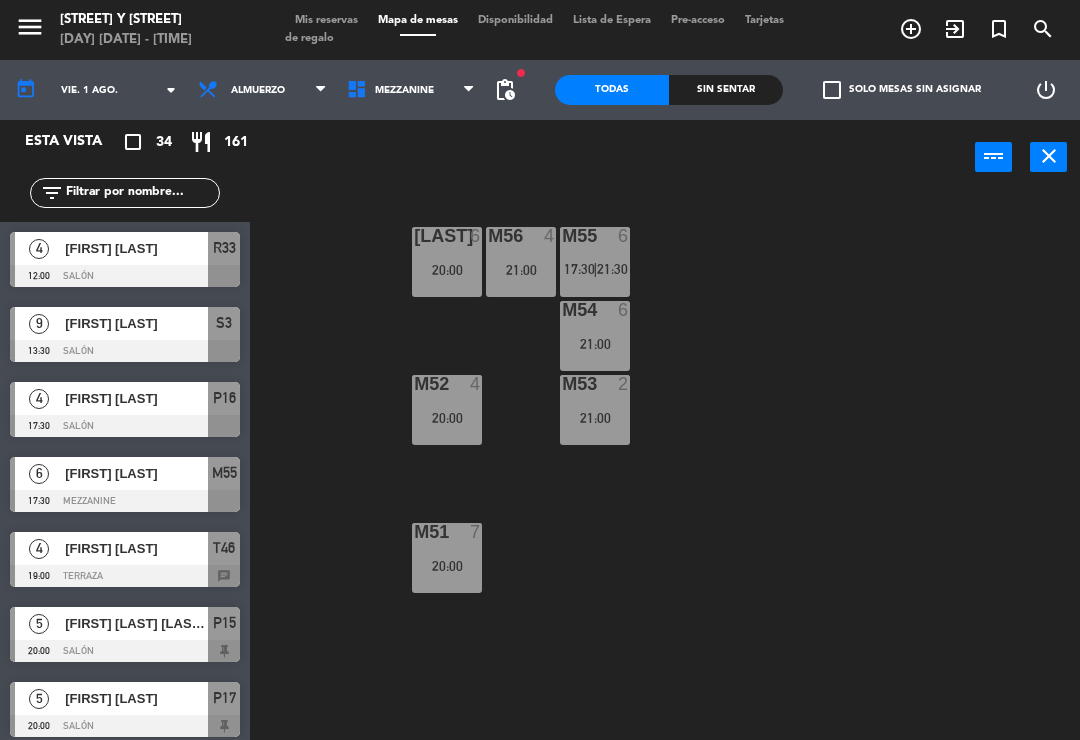 scroll, scrollTop: 0, scrollLeft: 0, axis: both 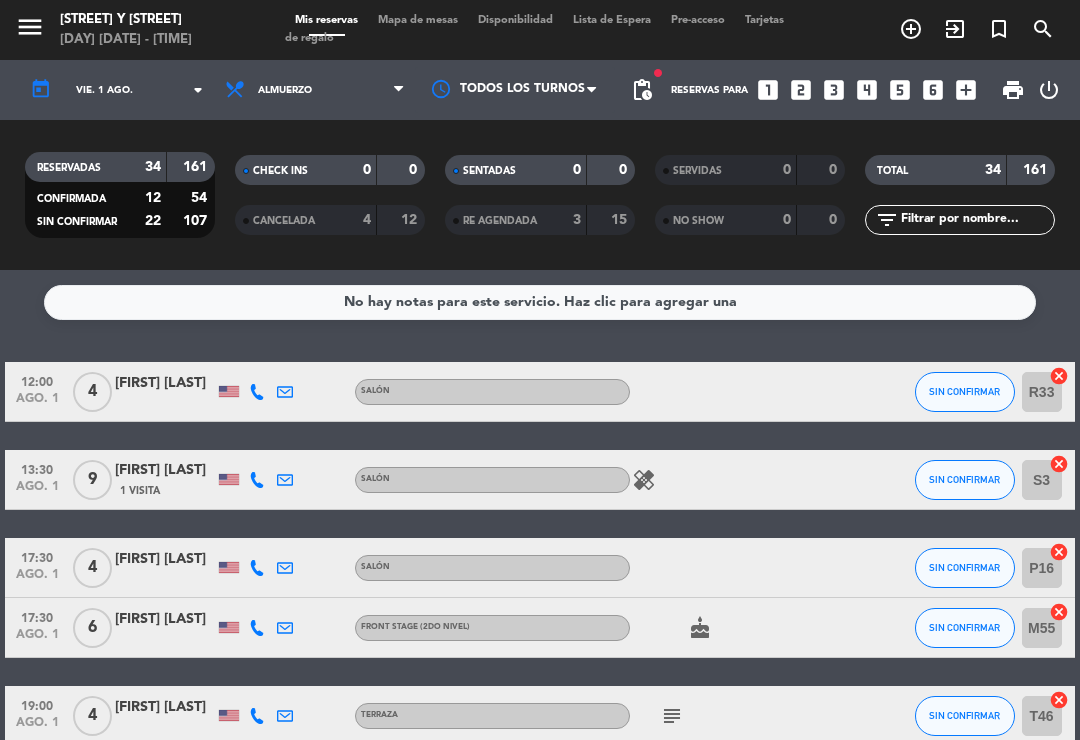 click on "Mapa de mesas" at bounding box center [418, 20] 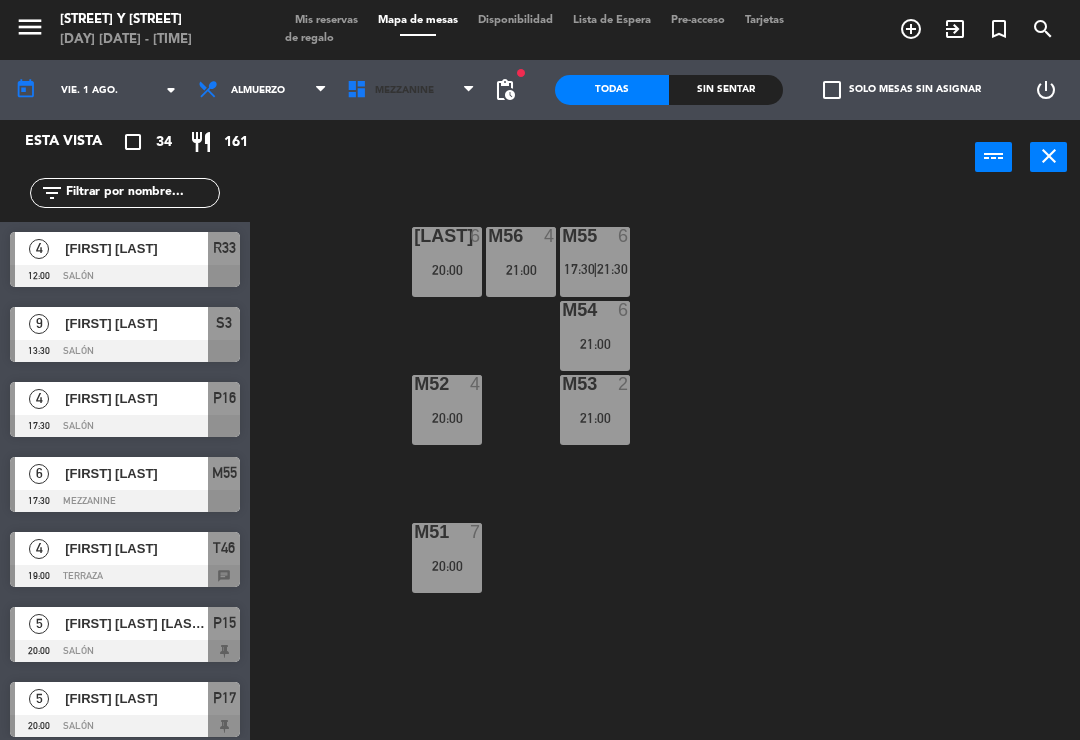 click on "Mezzanine" at bounding box center [411, 90] 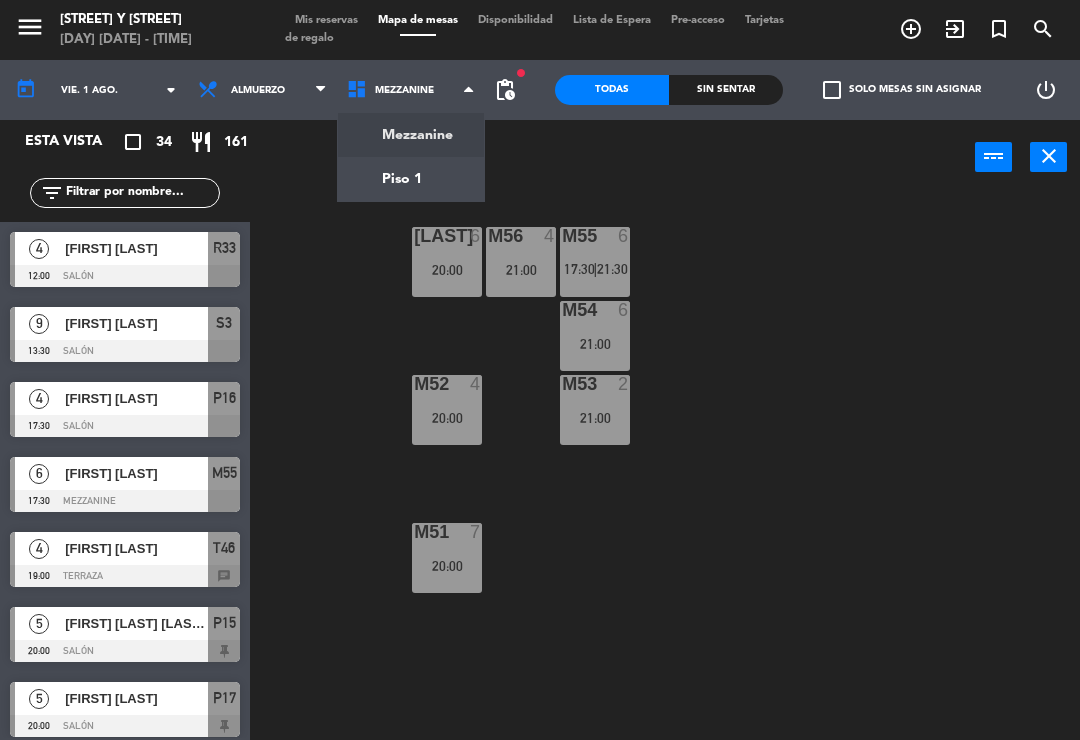 click on "menu Palma y Celia [DAY] [DATE] - [TIME] Mis reservas Mapa de mesas Disponibilidad Lista de Espera Pre-acceso Tarjetas de regalo add_circle_outline exit_to_app turned_in_not search today vie. 1 ago. arrow_drop_down Almuerzo Almuerzo Almuerzo Mezzanine Piso 1 Mezzanine Mezzanine Piso 1 fiber_manual_record pending_actions Todas Sin sentar check_box_outline_blank Solo mesas sin asignar power_settings_new Esta vista crop_square 34 restaurant 161 filter_list 4 [FIRST] [LAST] 12:00 Salón R33 9 [FIRST] [LAST] 13:30 Salón S3 4 [FIRST] [LAST] 17:30 Salón P16 6 [FIRST] [LAST] 17:30 Mezzanine M55 4 [FIRST] [LAST] 19:00 Terraza T46 chat 5 [FIRST] [LAST] [LAST] [LAST] 20:00 Salón P15 5 [FIRST] [LAST] 20:00 Salón P17 6 [FIRST] [LAST] 20:00 Salón R31 6 [FIRST] [LAST] 20:00 Salón P12 4 [FIRST] [LAST] 20:00 Mezzanine M52 6 [FIRST] [LAST] 20:00 Mezzanine M57 7 M51 SX" 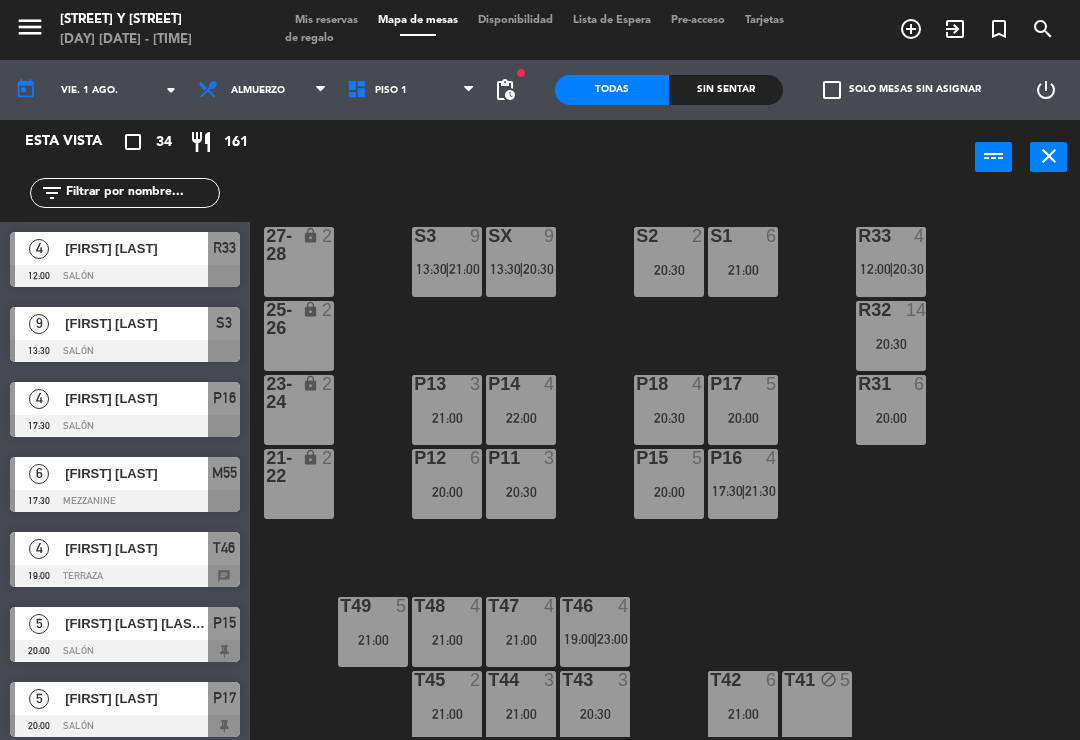 scroll, scrollTop: 0, scrollLeft: 0, axis: both 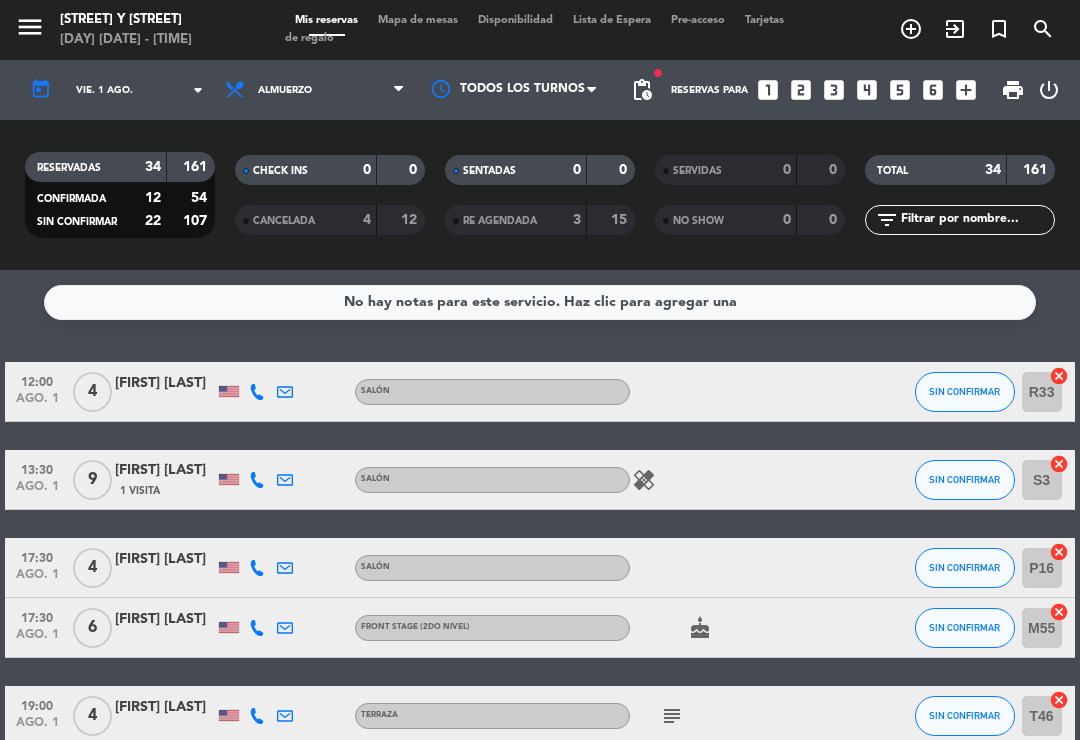 click 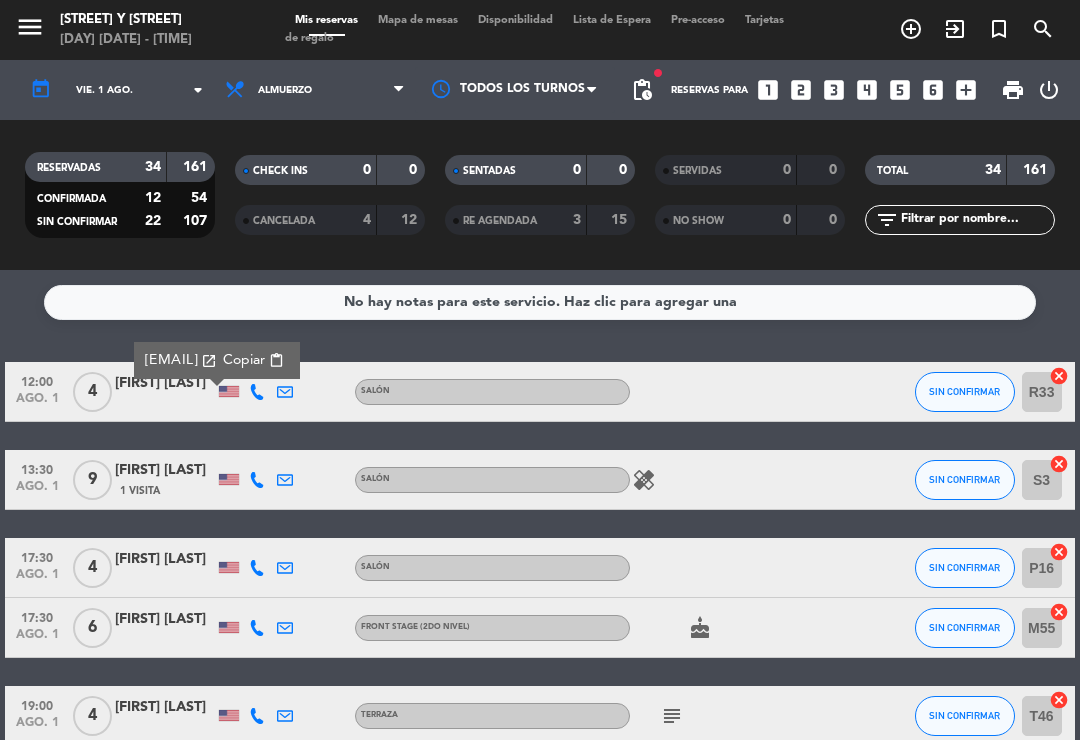 click 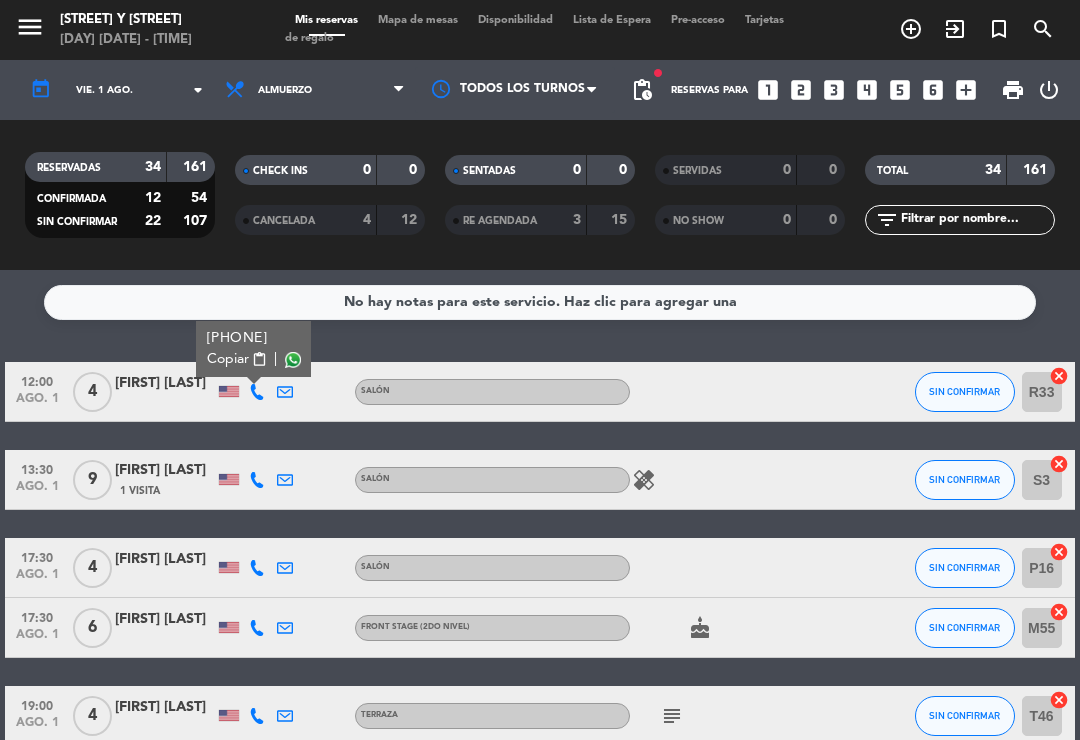 click on "[FIRST] [LAST]" 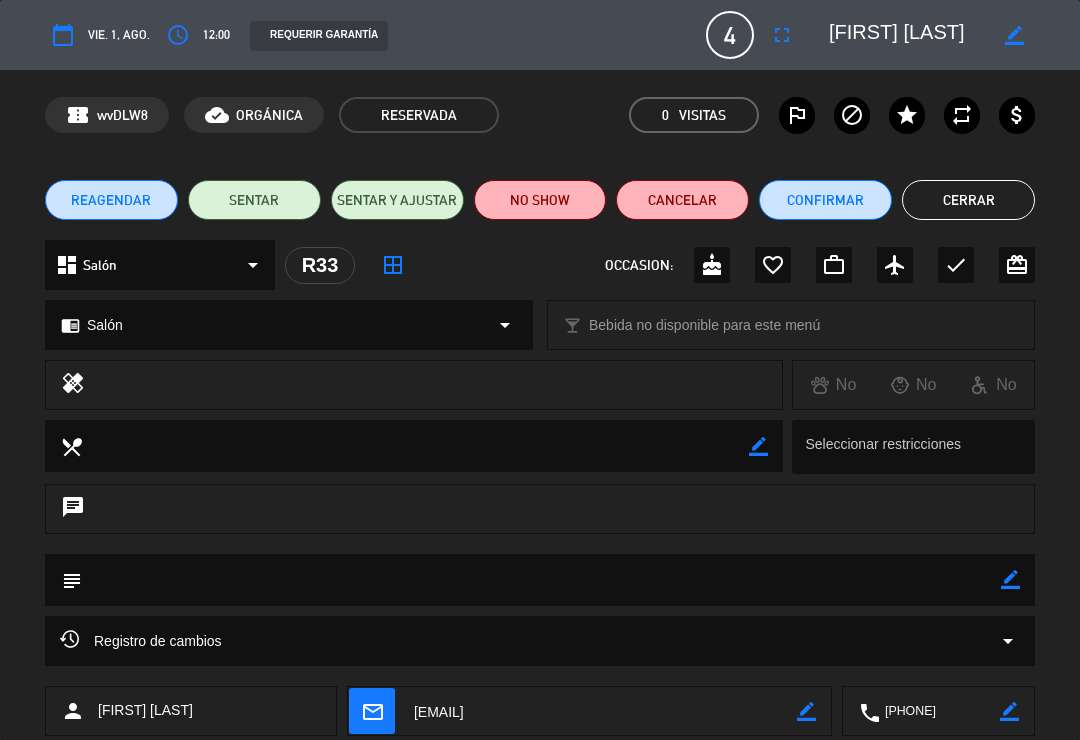 click on "Cerrar" 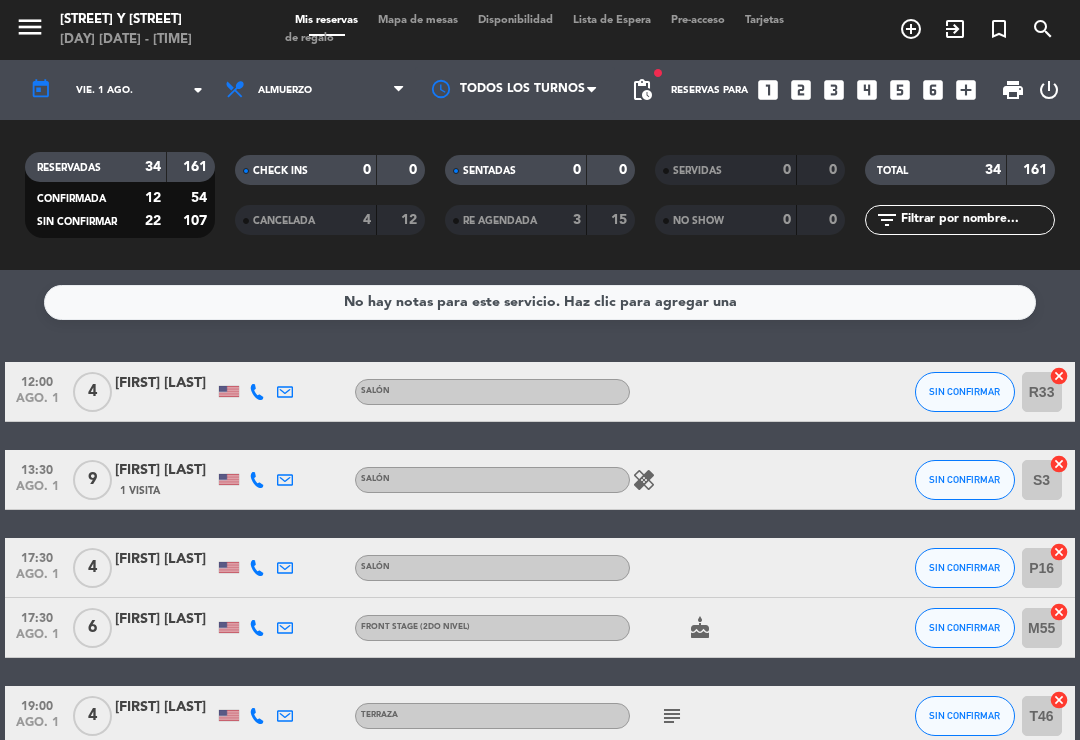 click 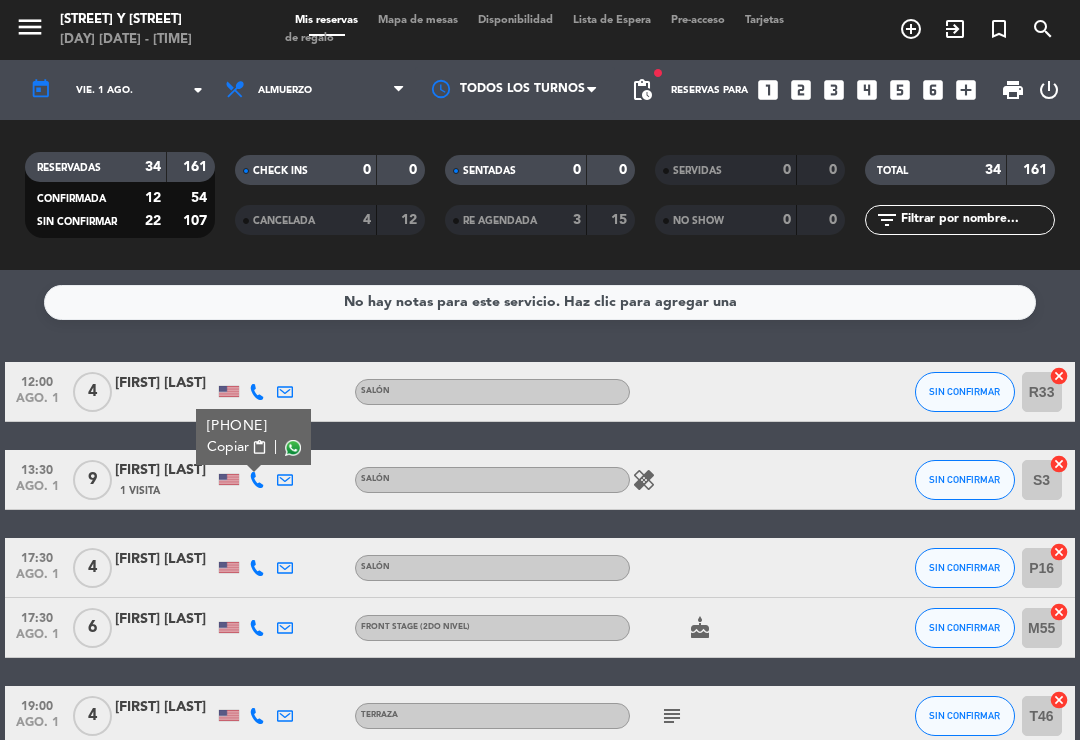 click on "[FIRST] [LAST]" 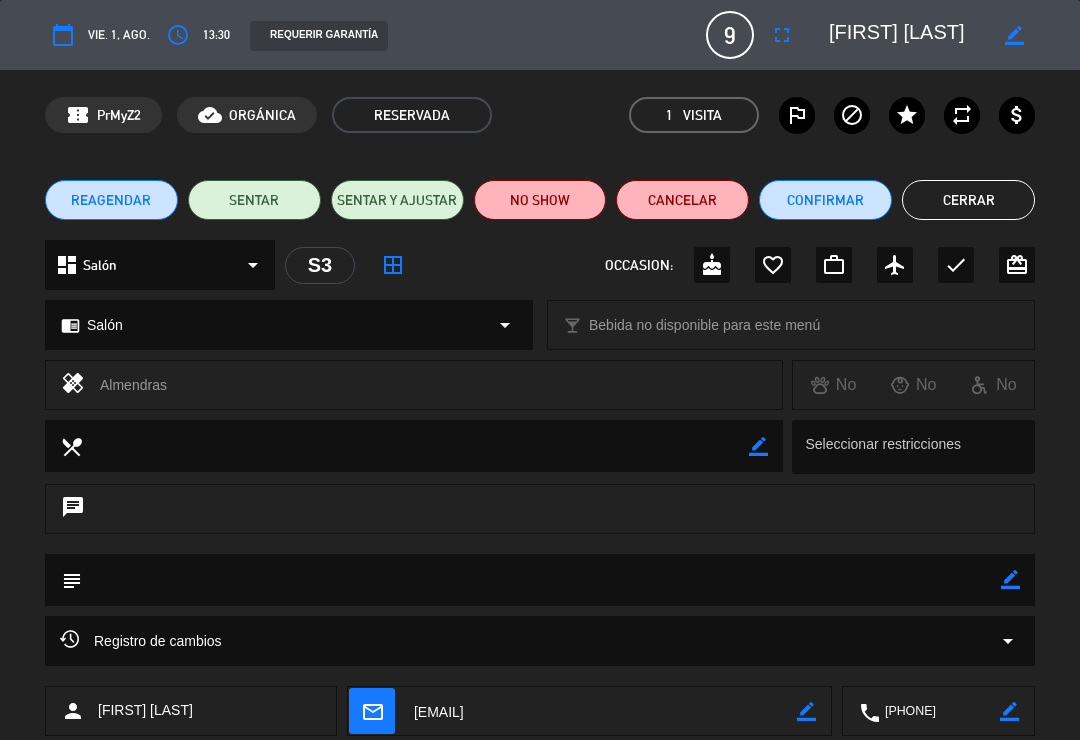 click on "Cerrar" 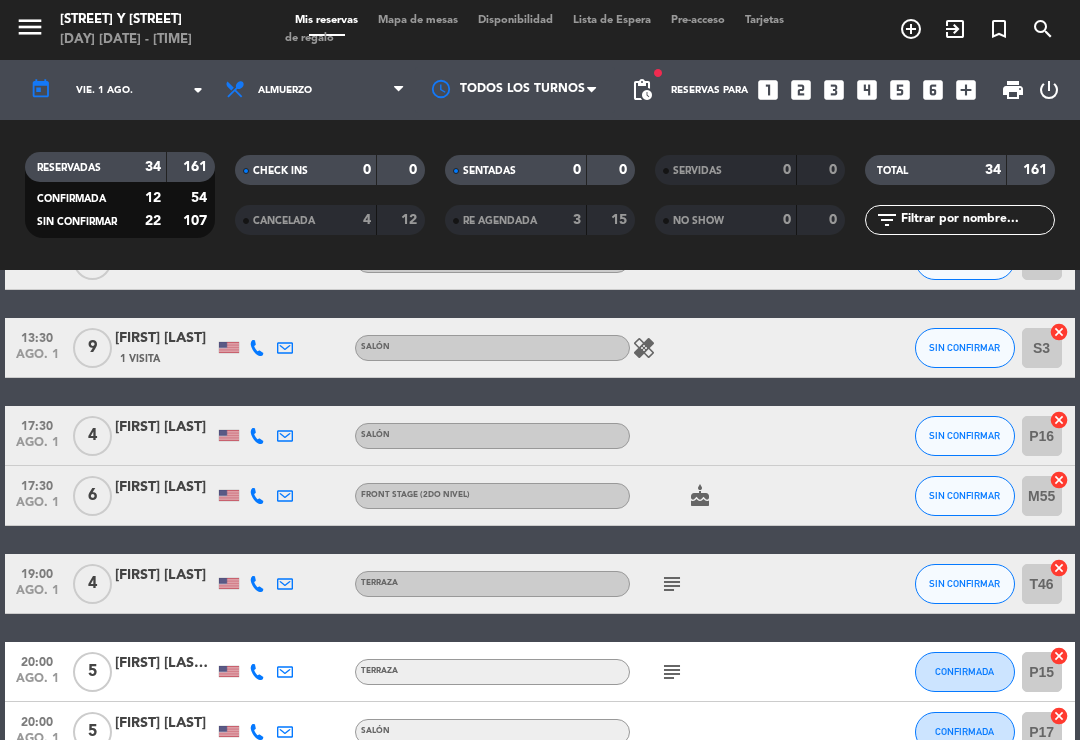 scroll, scrollTop: 141, scrollLeft: 0, axis: vertical 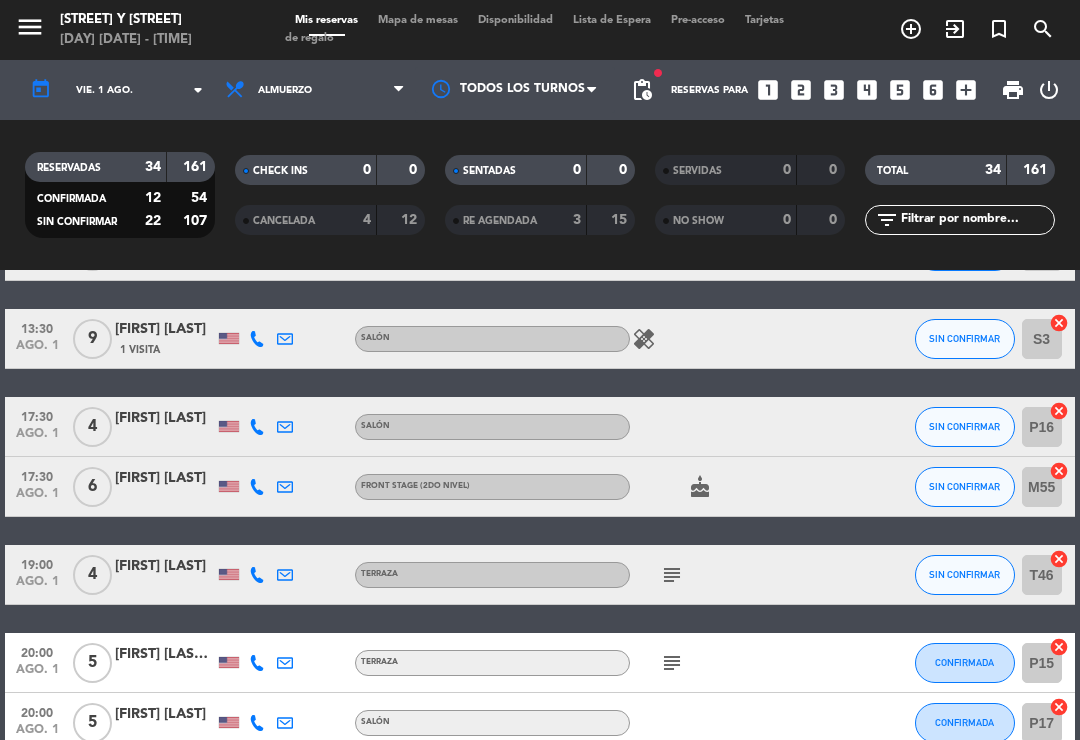 click 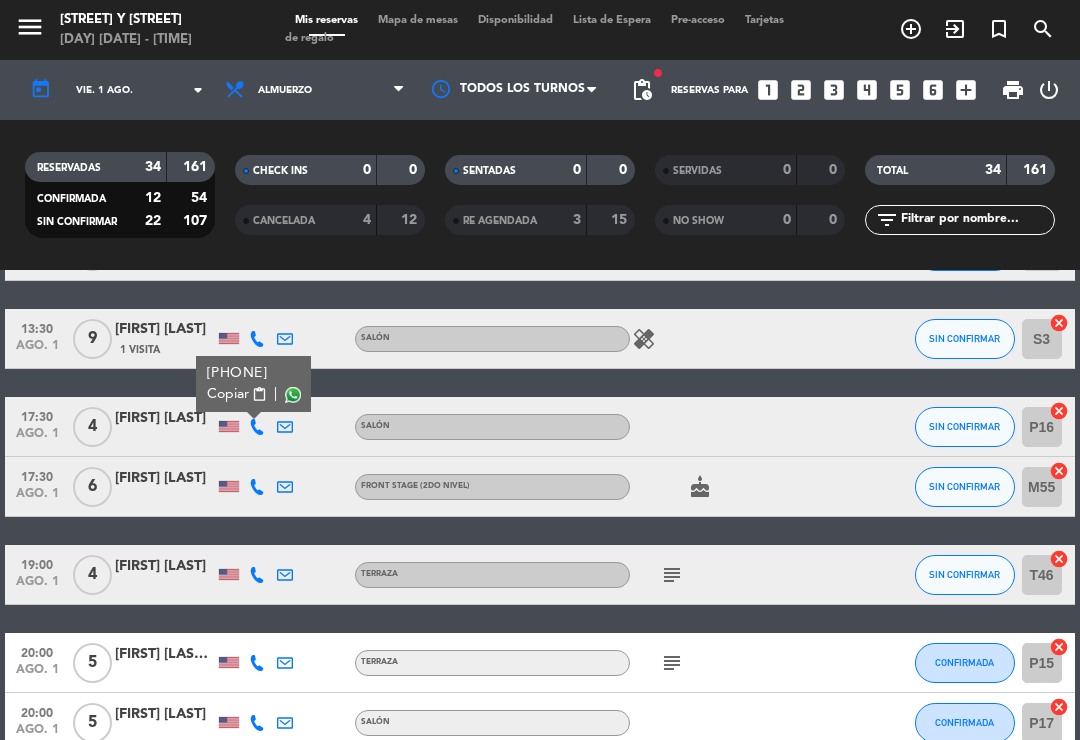 click 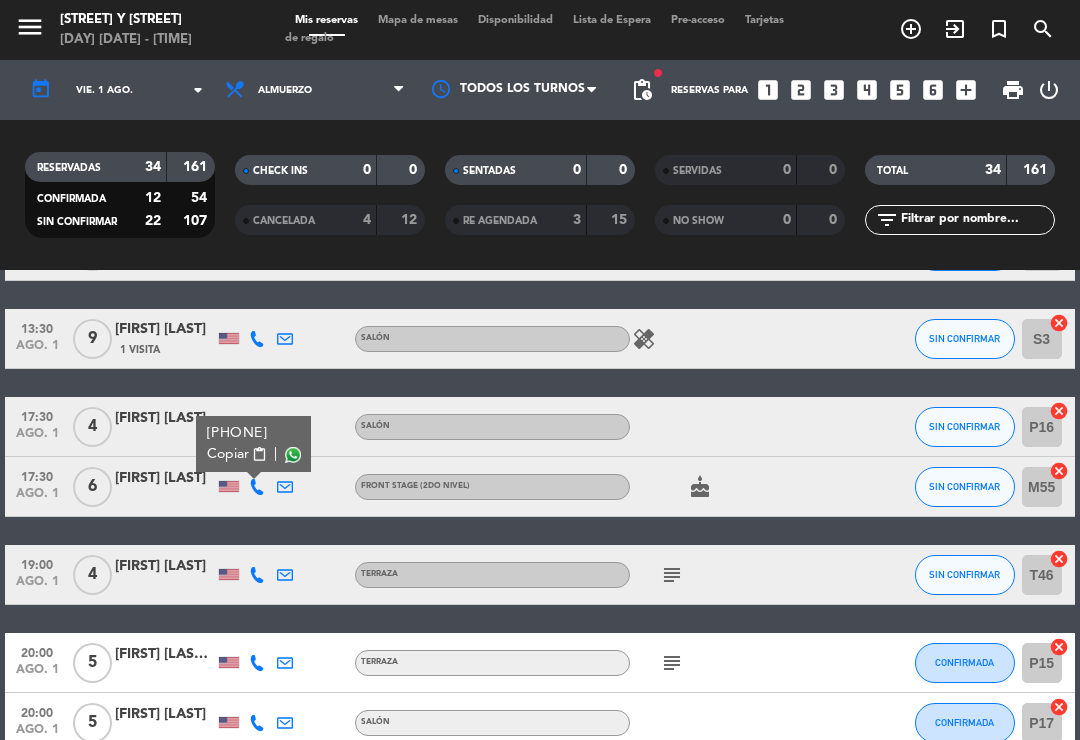 click on "Mapa de mesas" at bounding box center (418, 20) 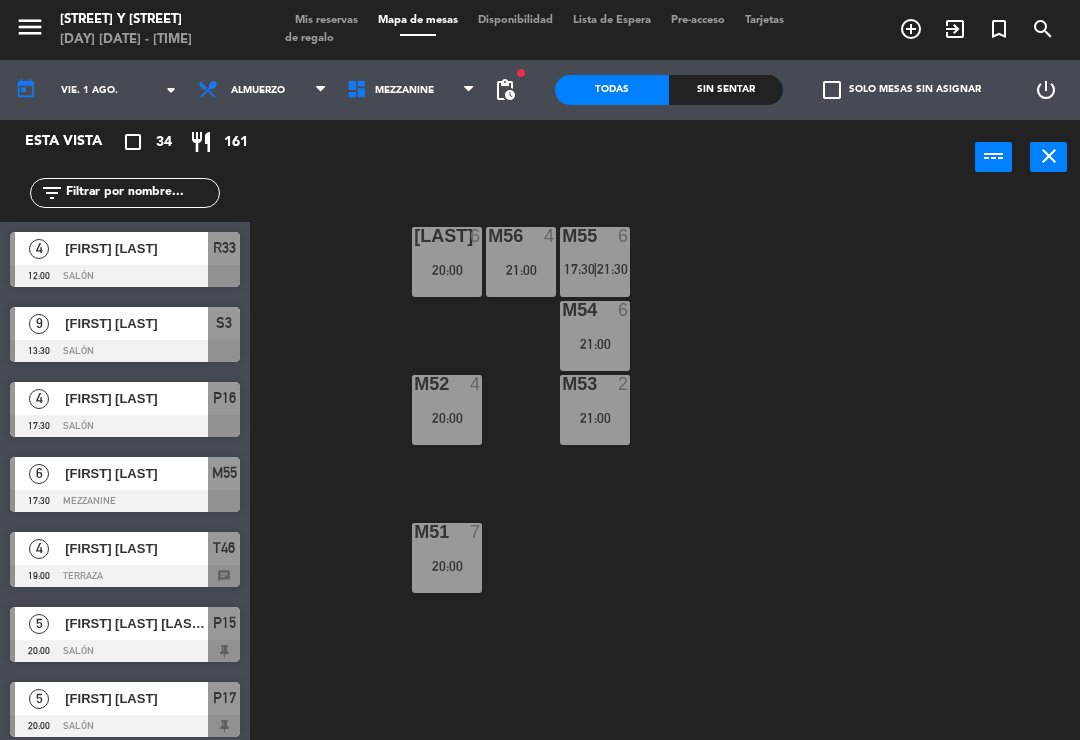 click at bounding box center [595, 310] 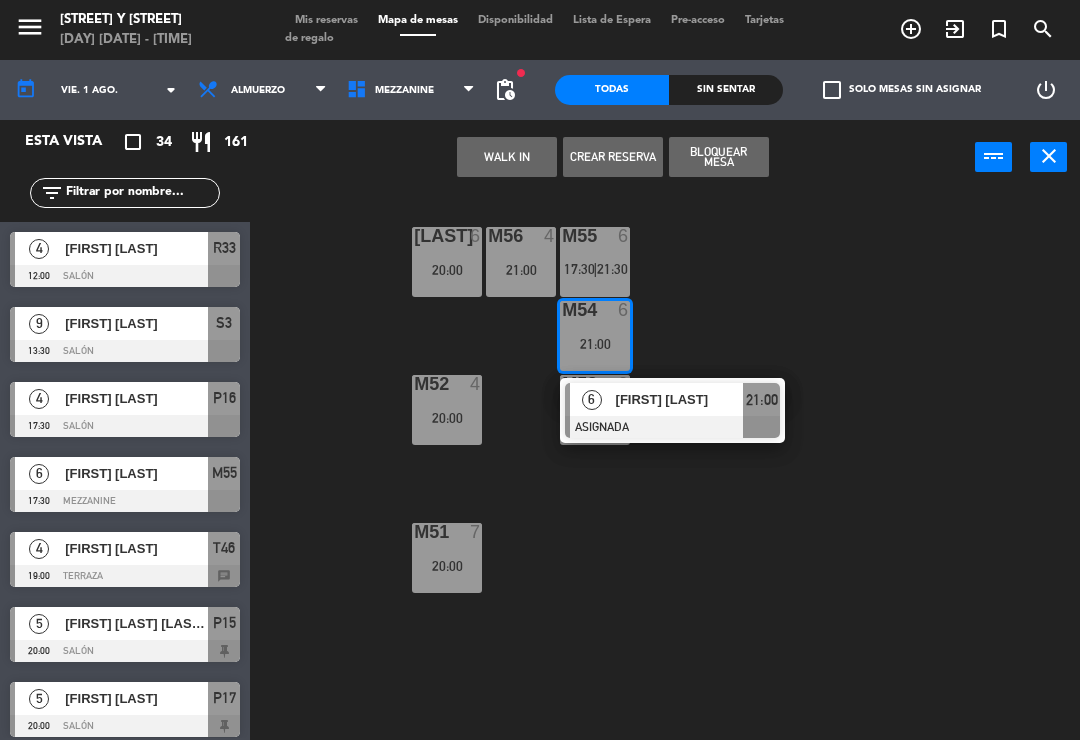 click on "[FIRST] [LAST]" at bounding box center [679, 399] 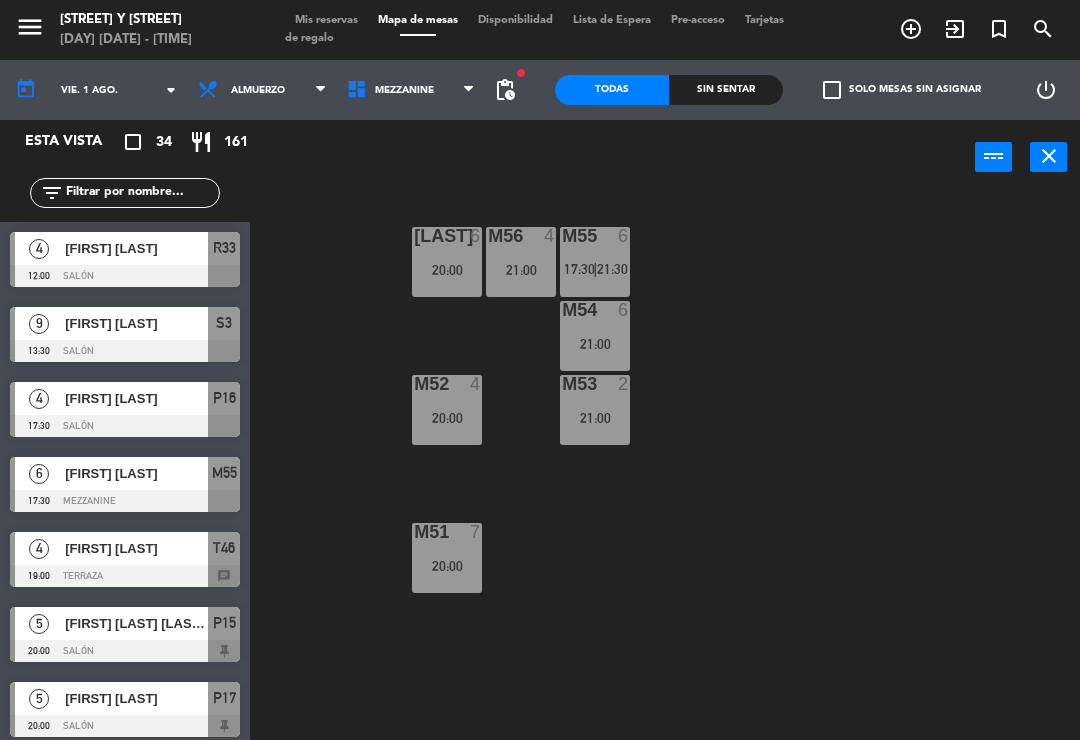 scroll, scrollTop: 0, scrollLeft: 0, axis: both 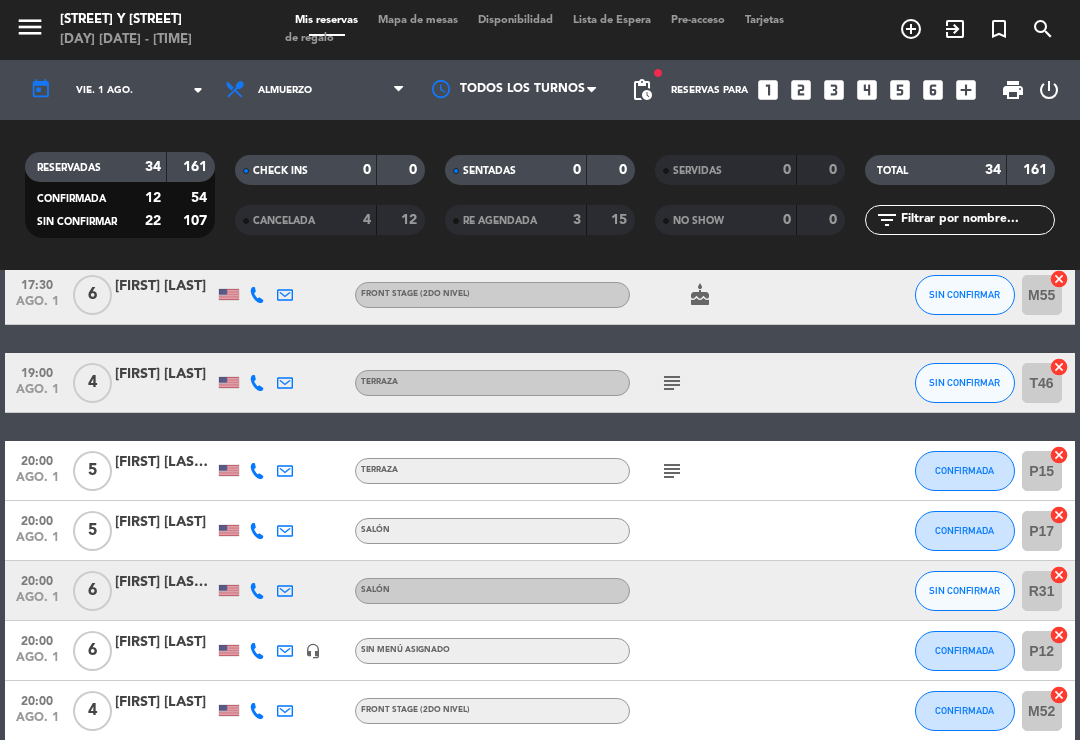 click 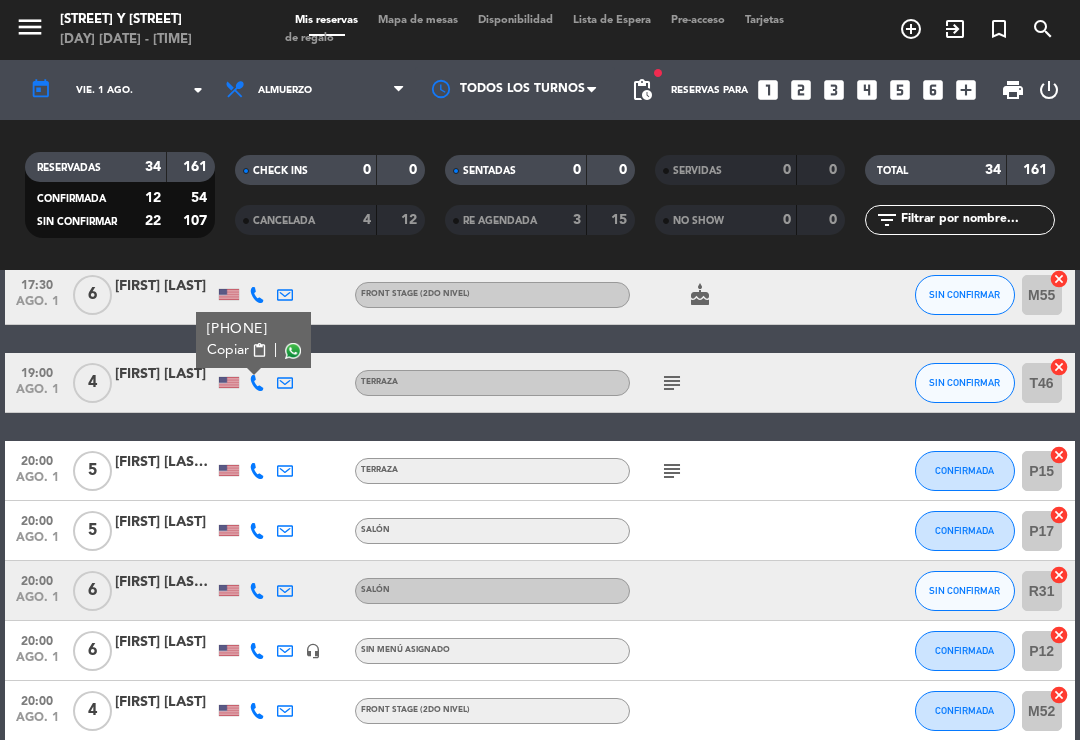 click on "[FIRST] [LAST]" 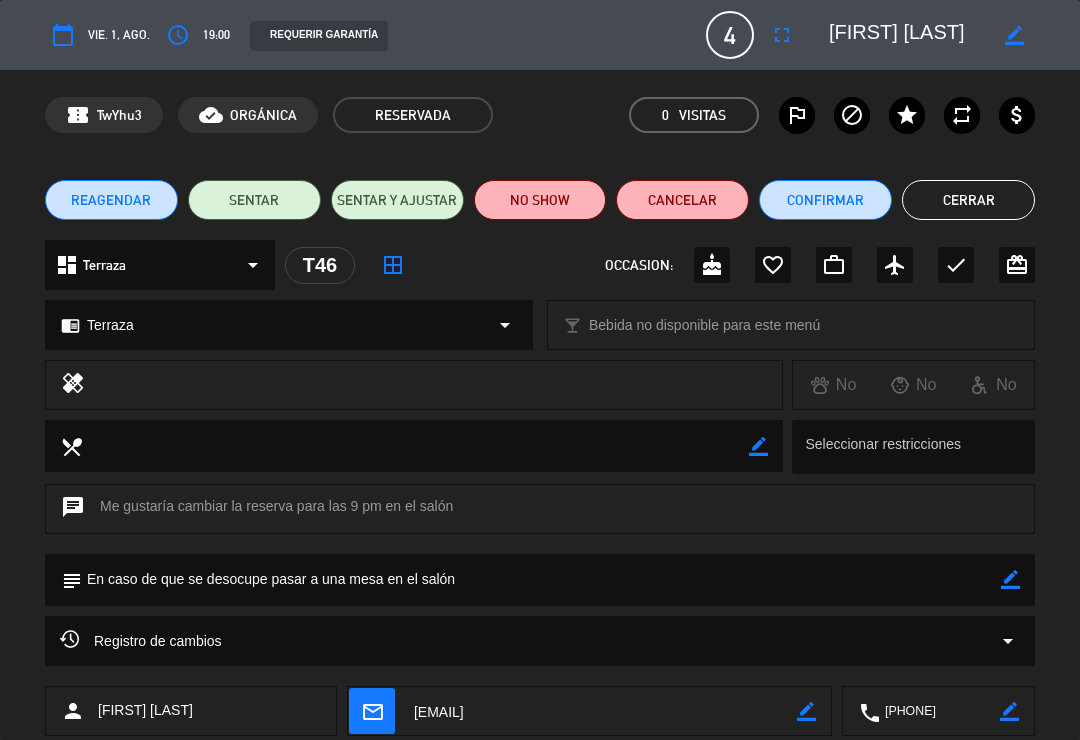 click on "Cerrar" 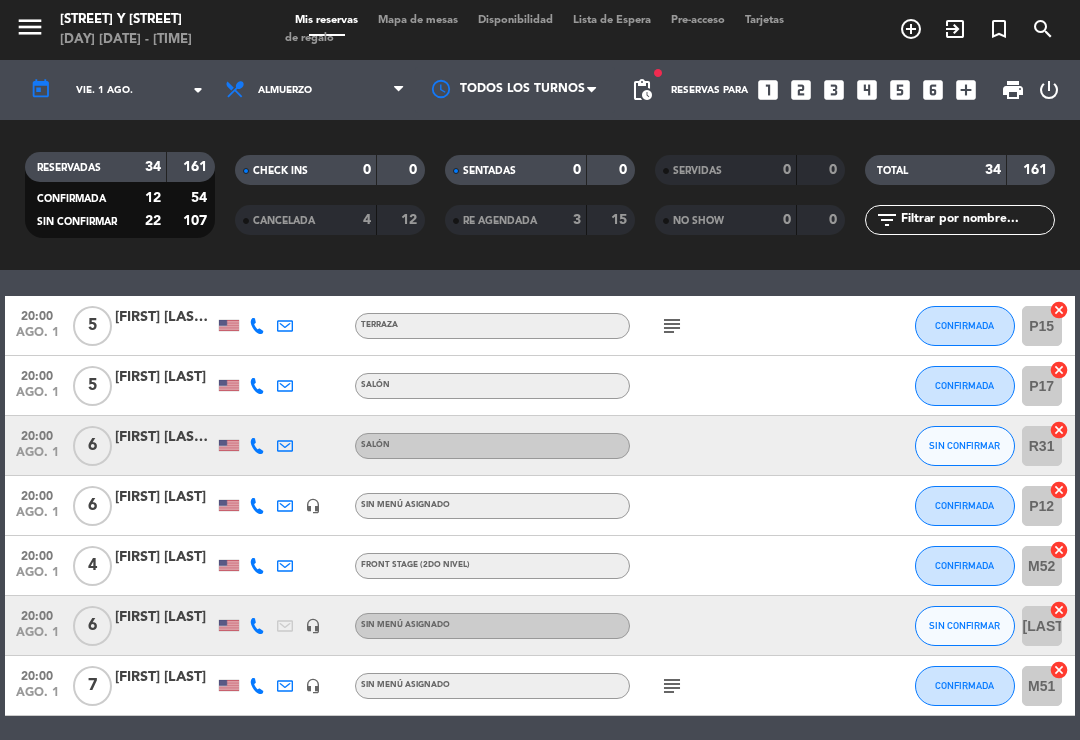 scroll, scrollTop: 479, scrollLeft: 0, axis: vertical 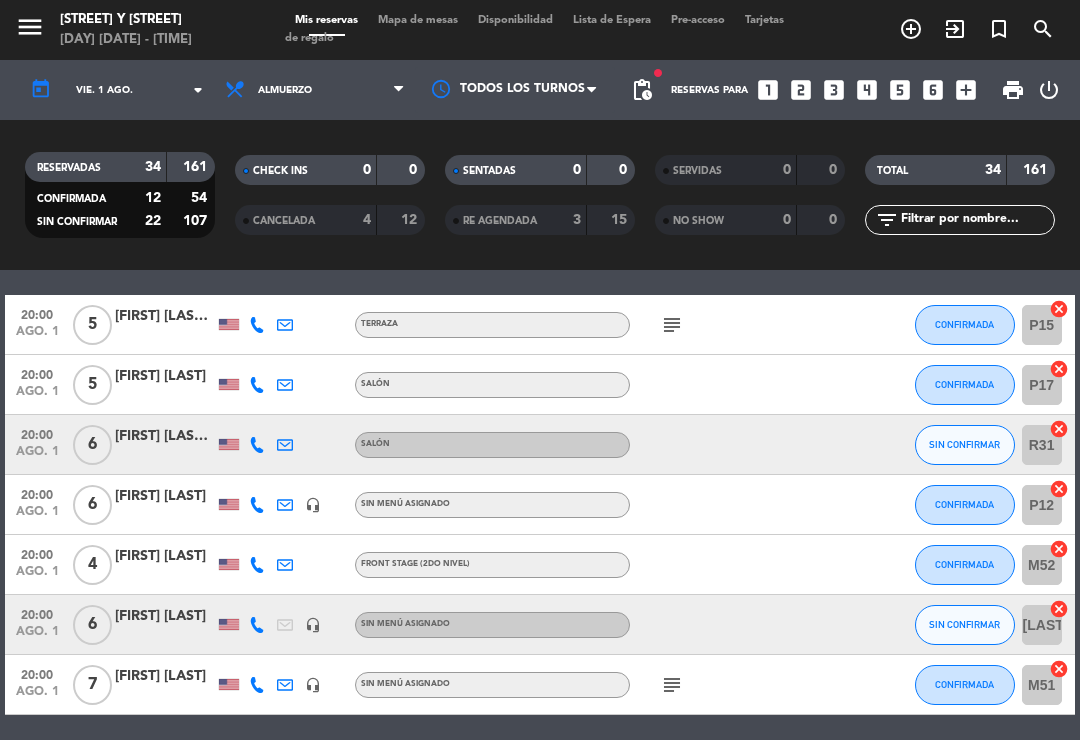 click 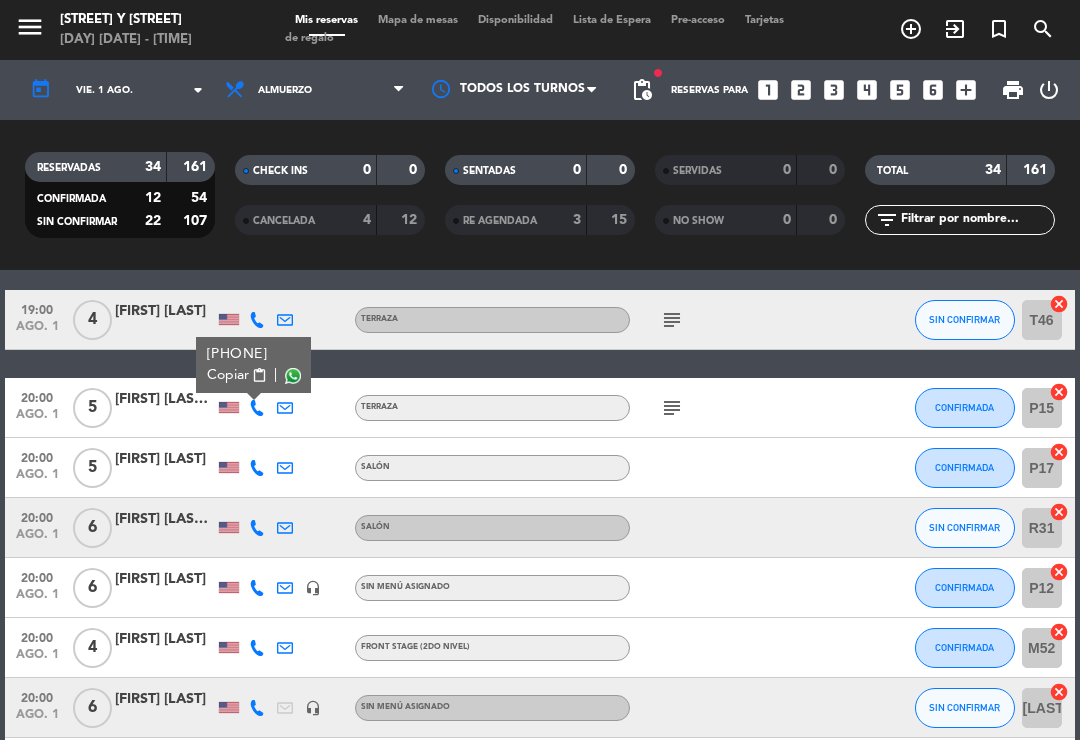 scroll, scrollTop: 397, scrollLeft: 0, axis: vertical 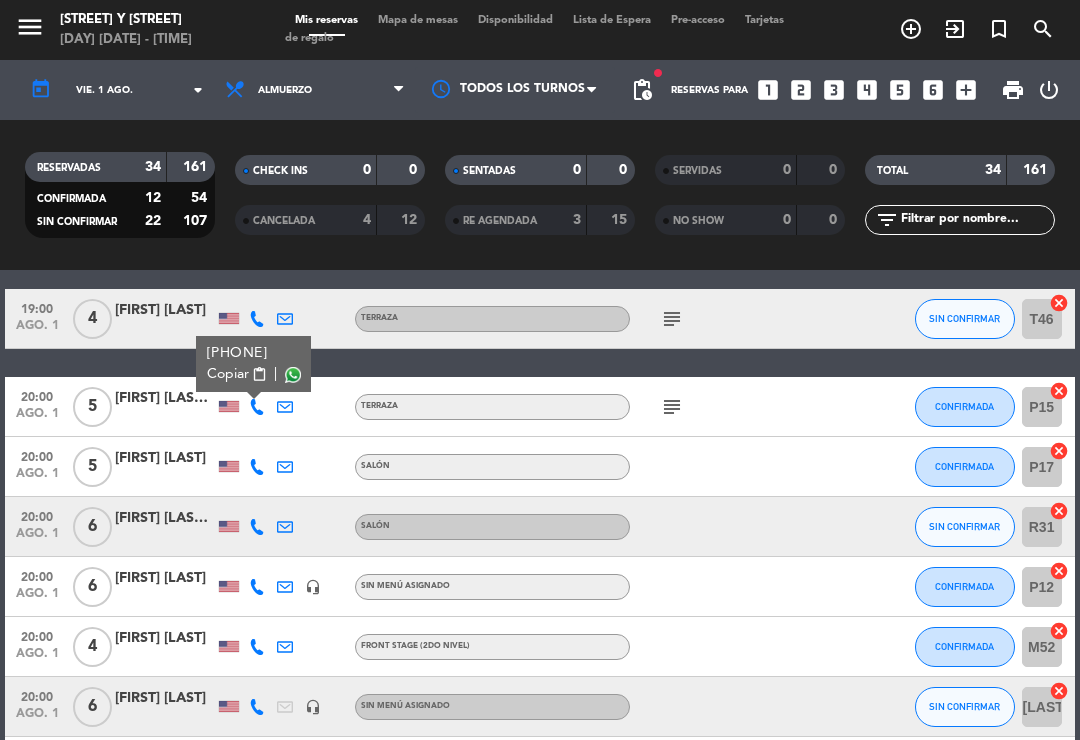 click on "[TIME] [DATE] 5 [FIRST] [LAST] [PHONE] Copiar content_paste | Terraza subject CONFIRMADA P15 cancel" 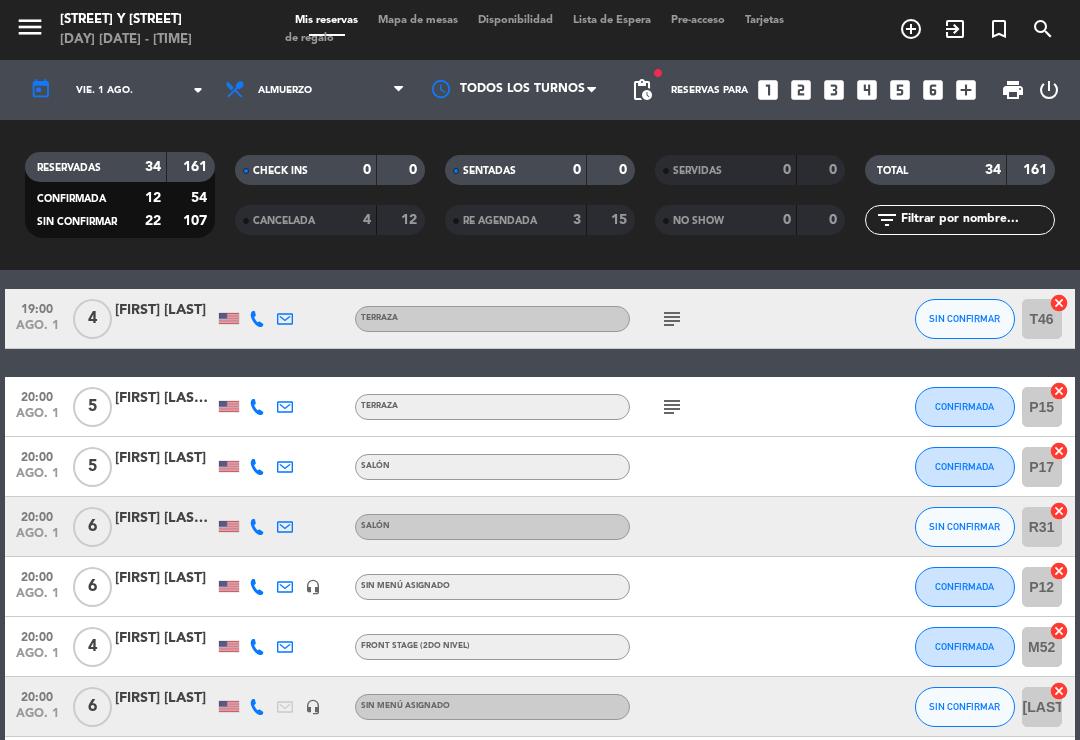 click on "[FIRST] [LAST] [LAST] [LAST]" 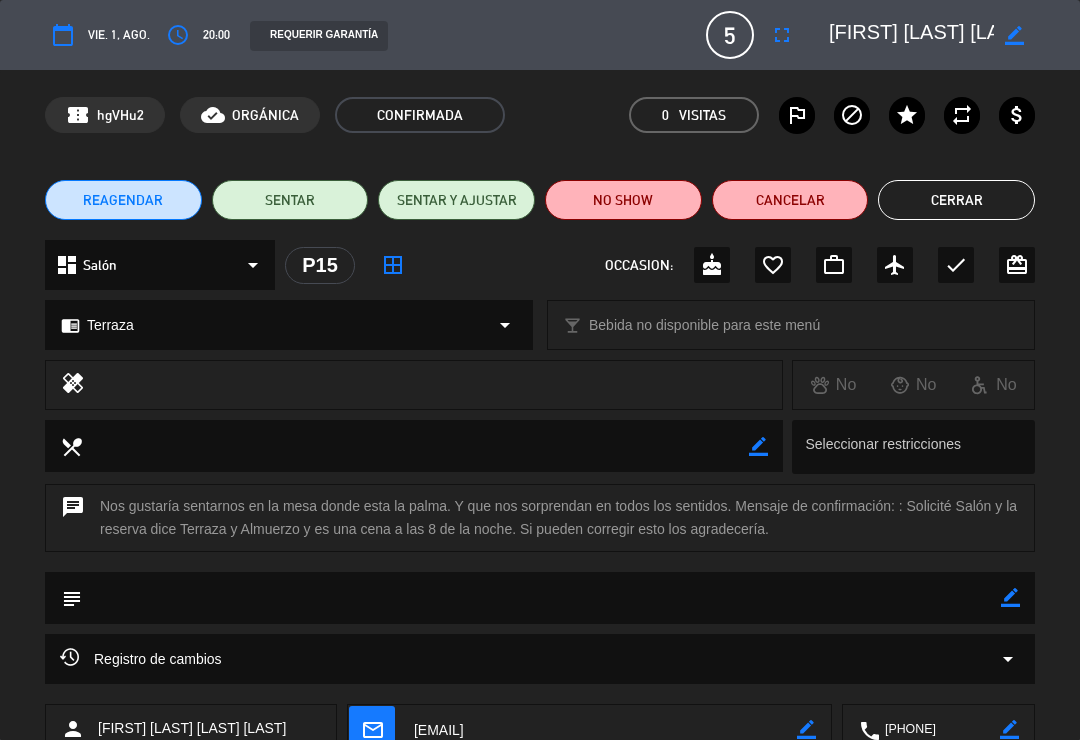 click on "Cerrar" 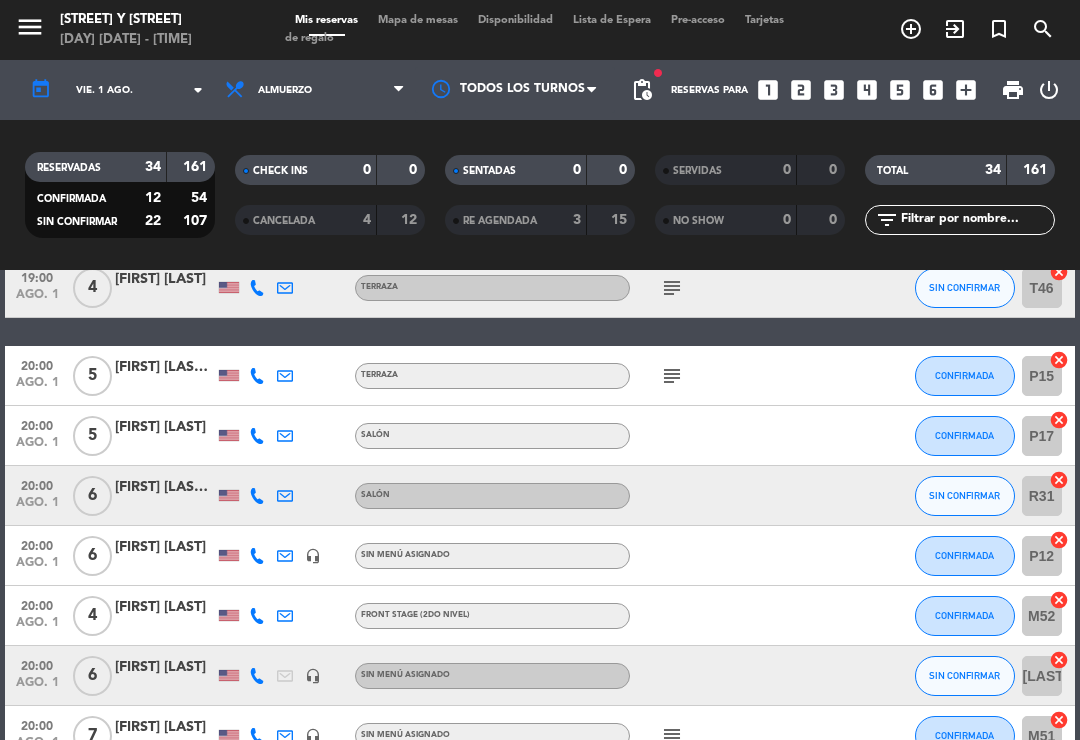 scroll, scrollTop: 444, scrollLeft: 0, axis: vertical 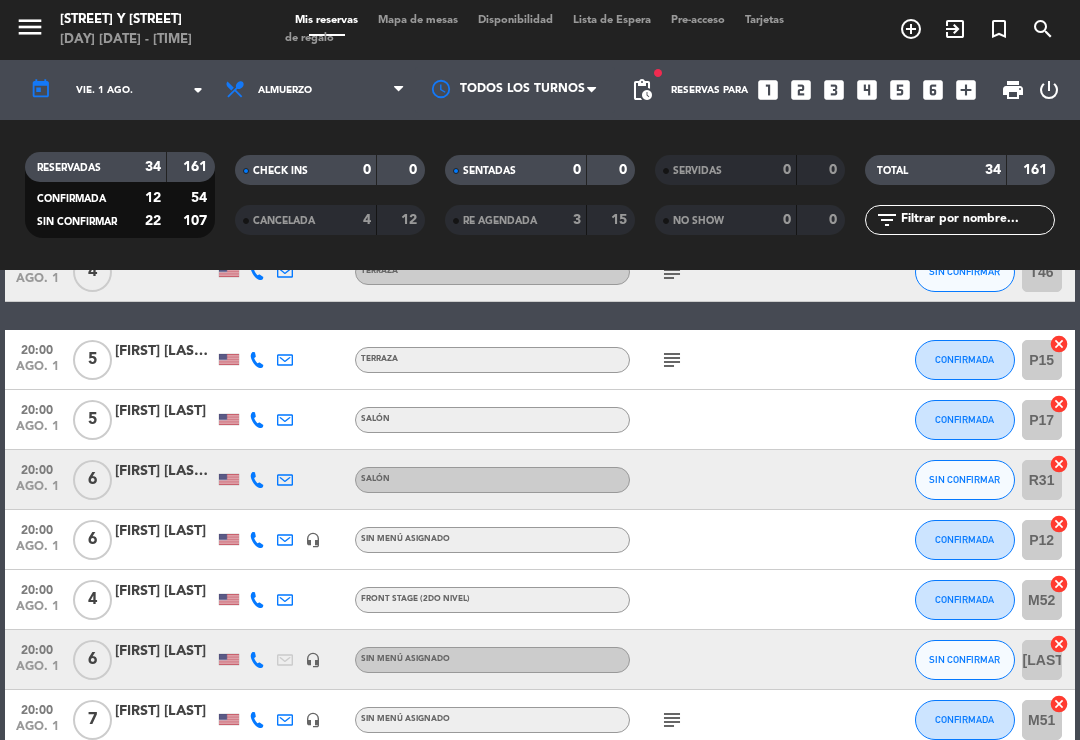click on "subject" 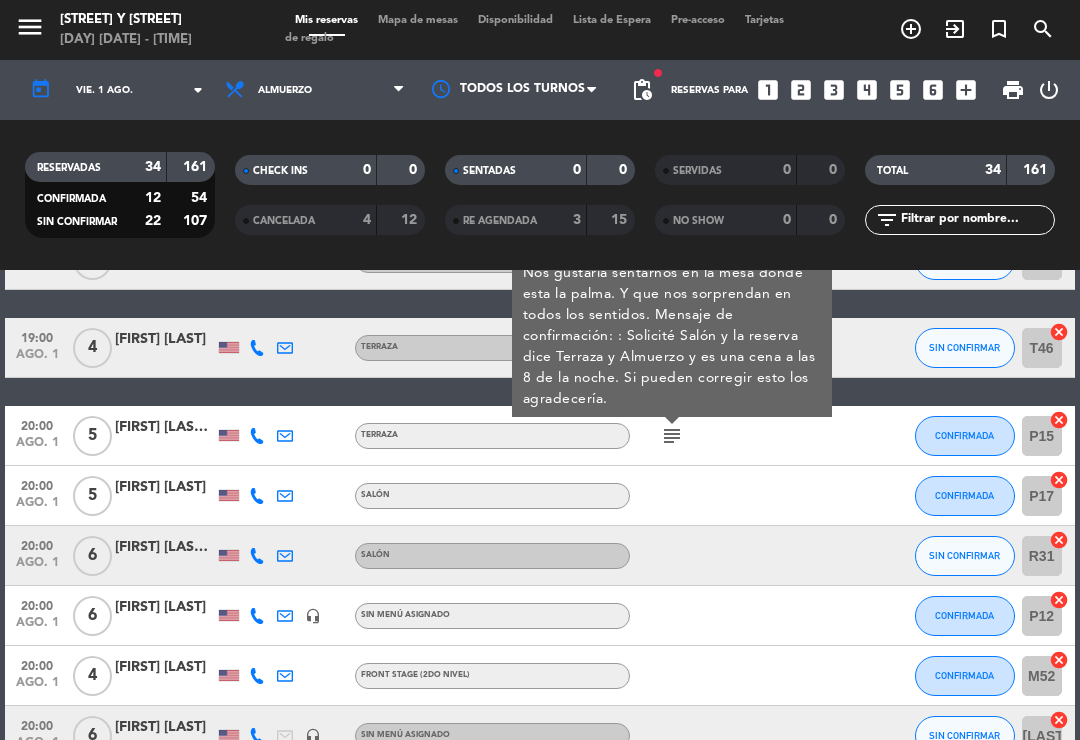 scroll, scrollTop: 382, scrollLeft: 0, axis: vertical 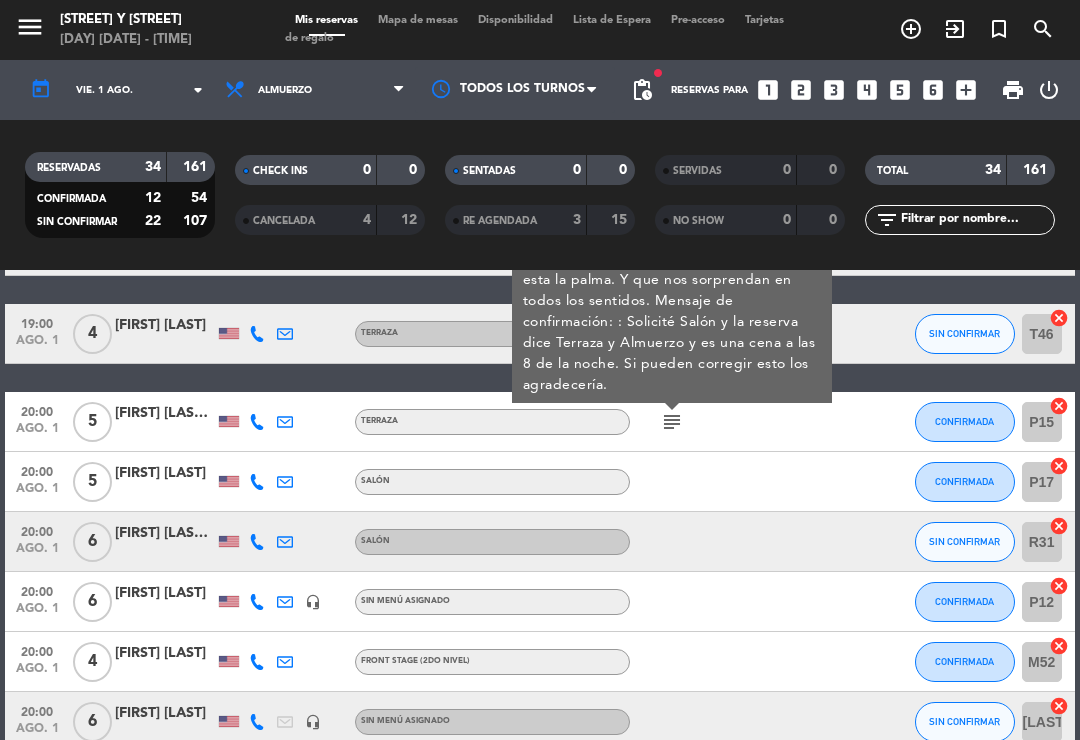 click 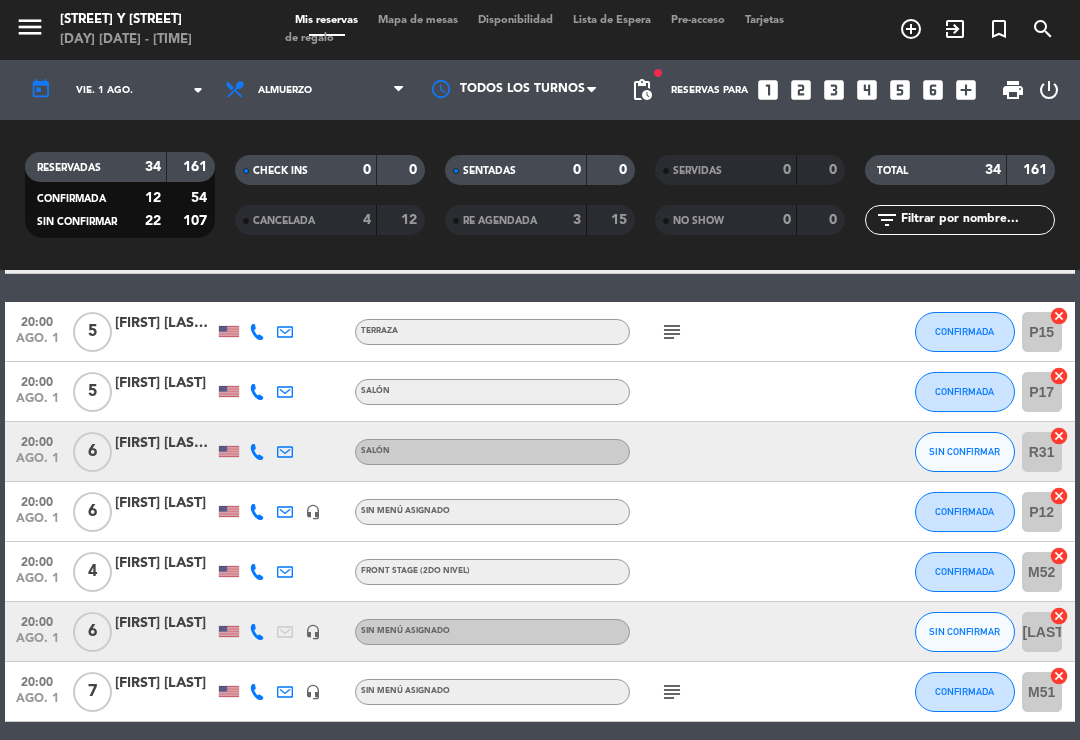 scroll, scrollTop: 473, scrollLeft: 0, axis: vertical 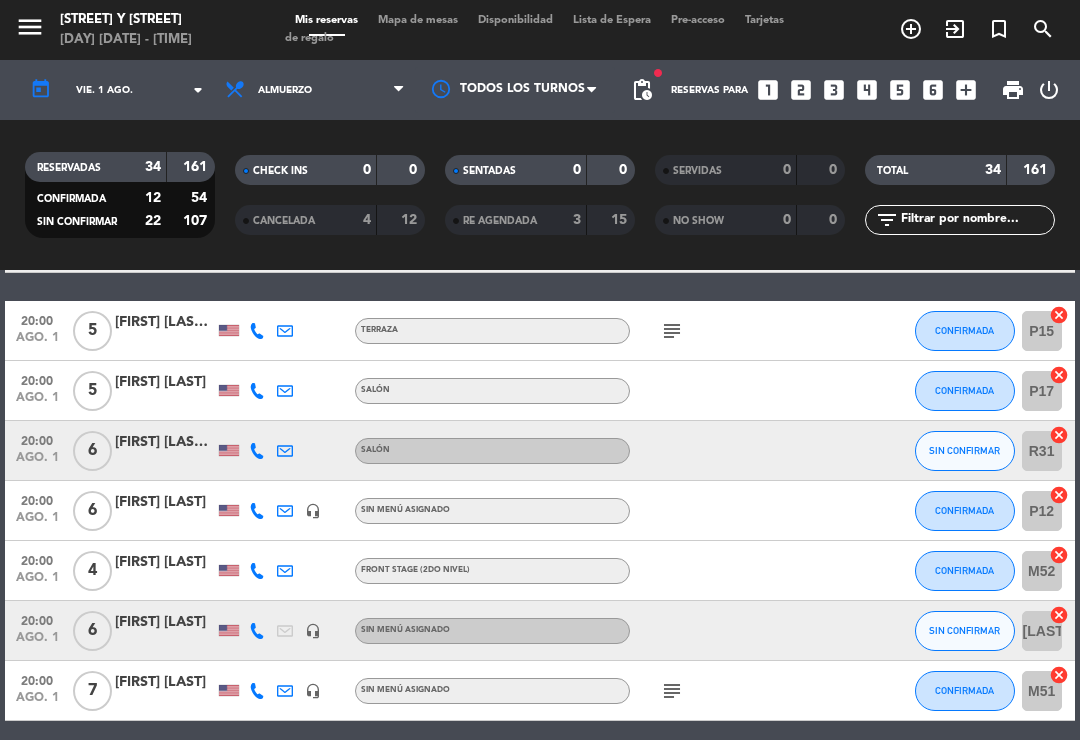 click on "[FIRST] [LAST]" 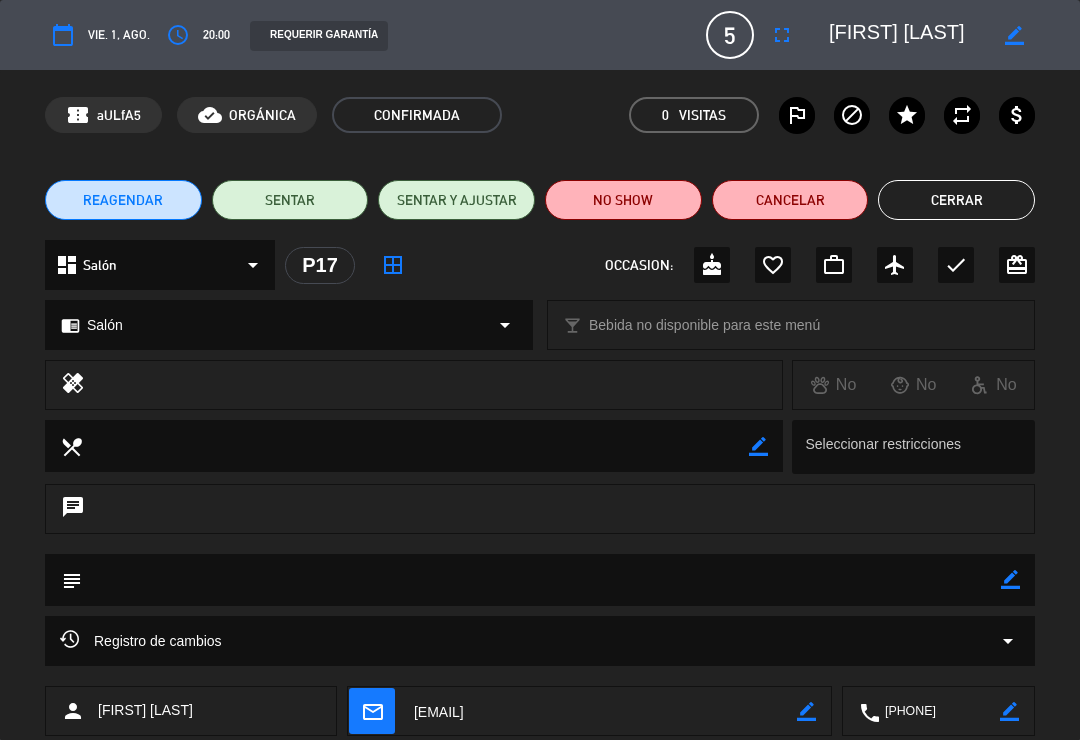 click on "Cerrar" 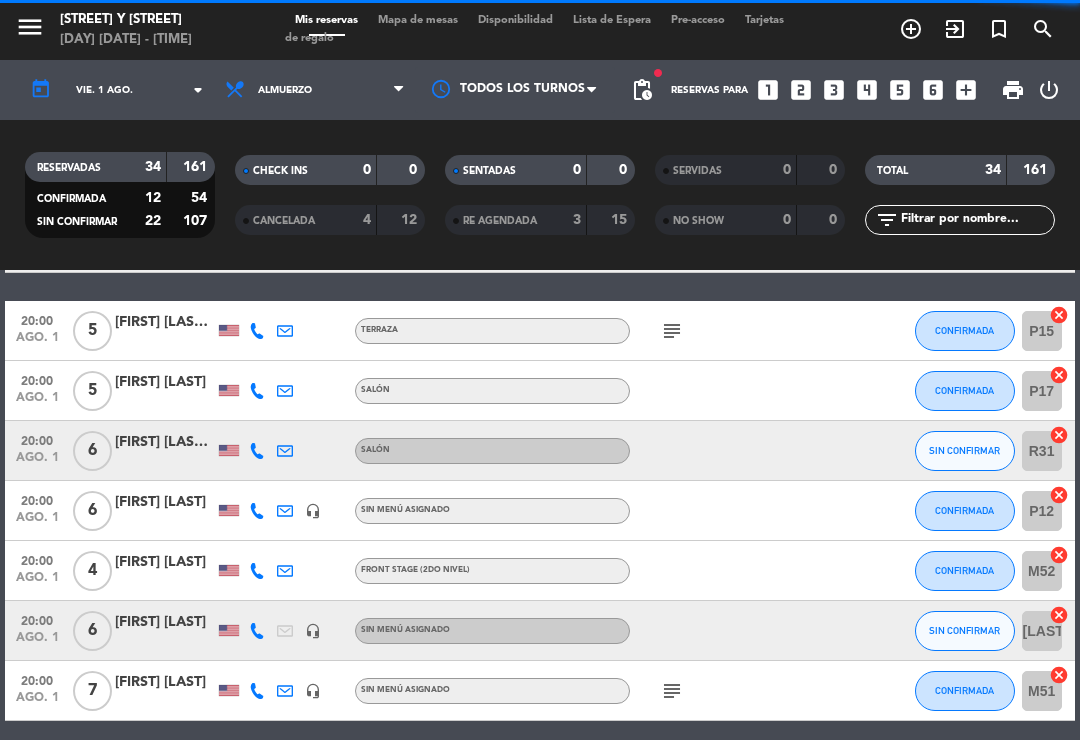 click 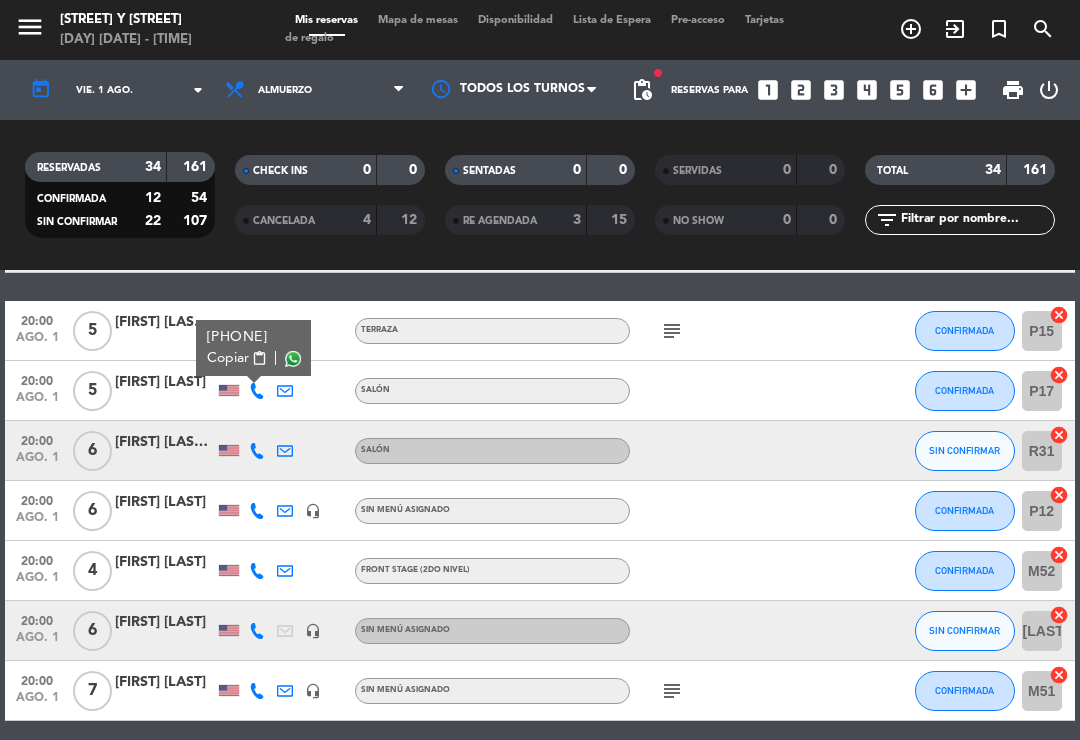 click on "[FIRST] [LAST]" 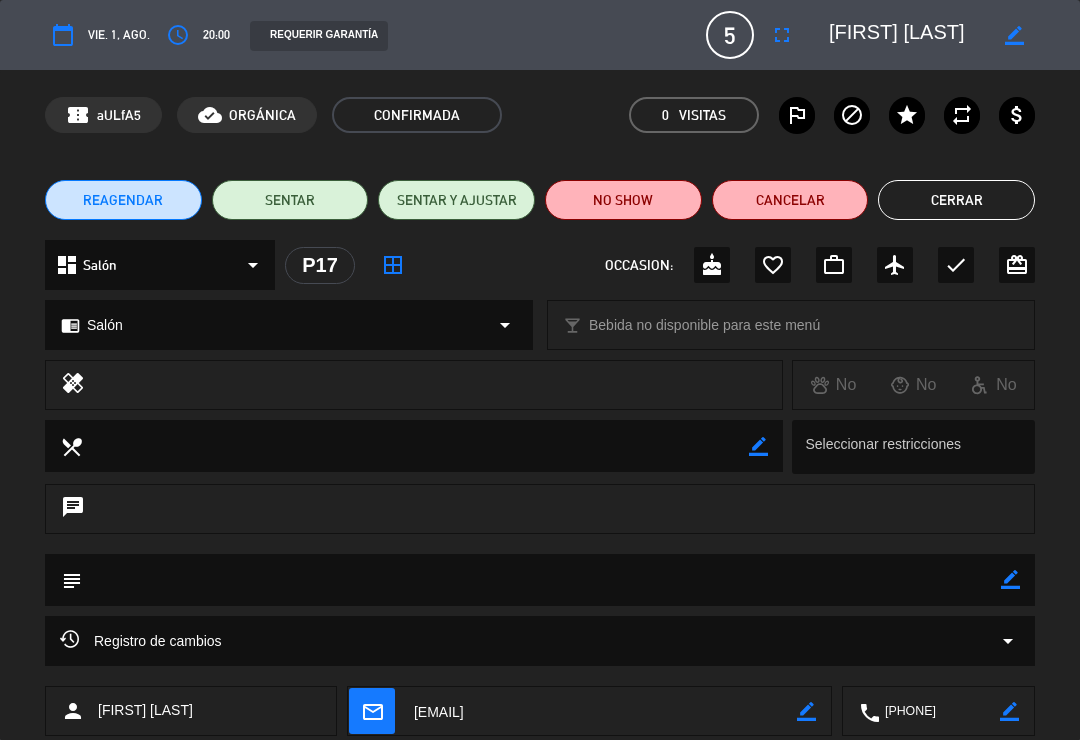 click on "Cerrar" 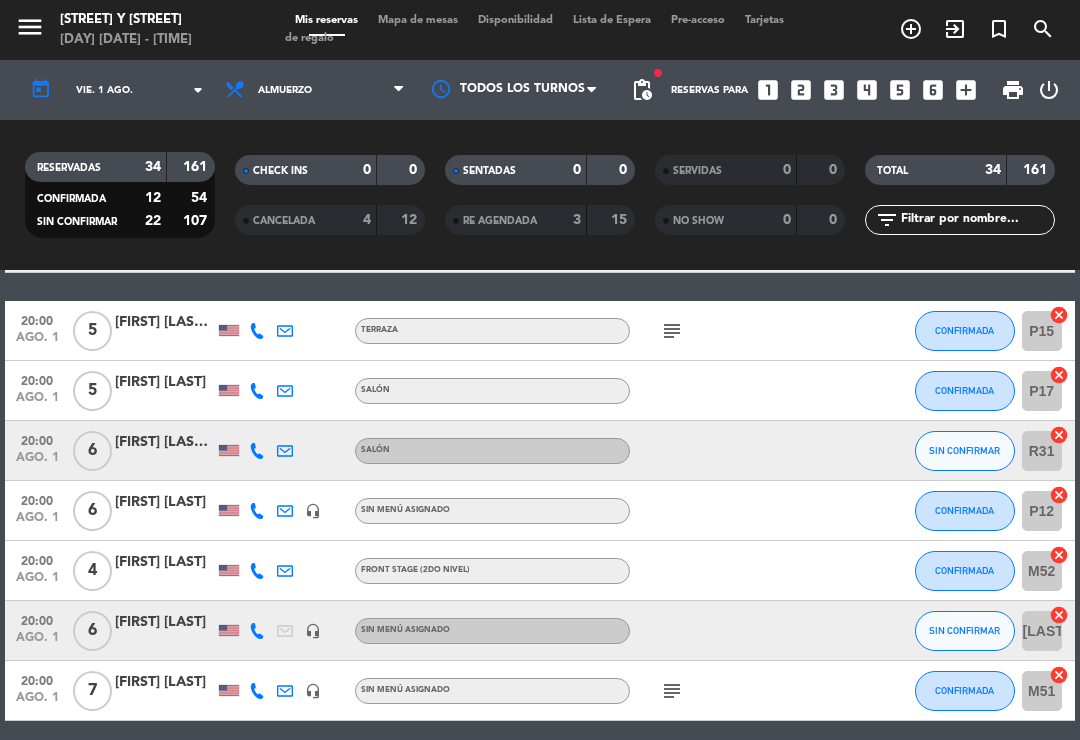 click 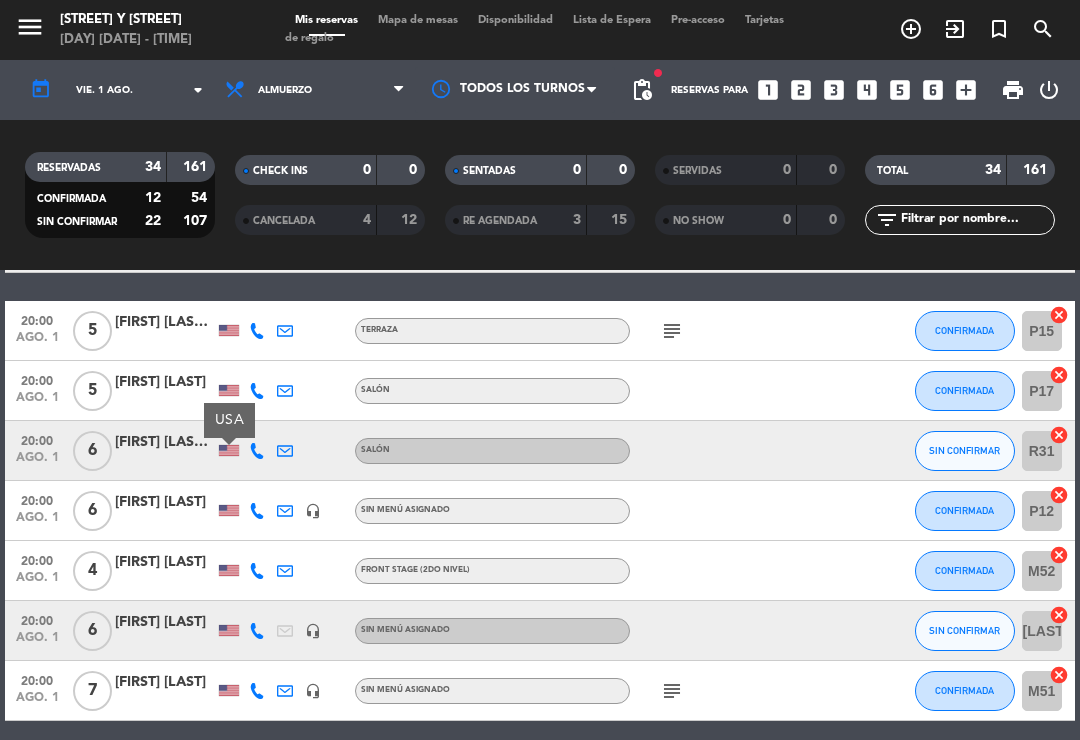 click 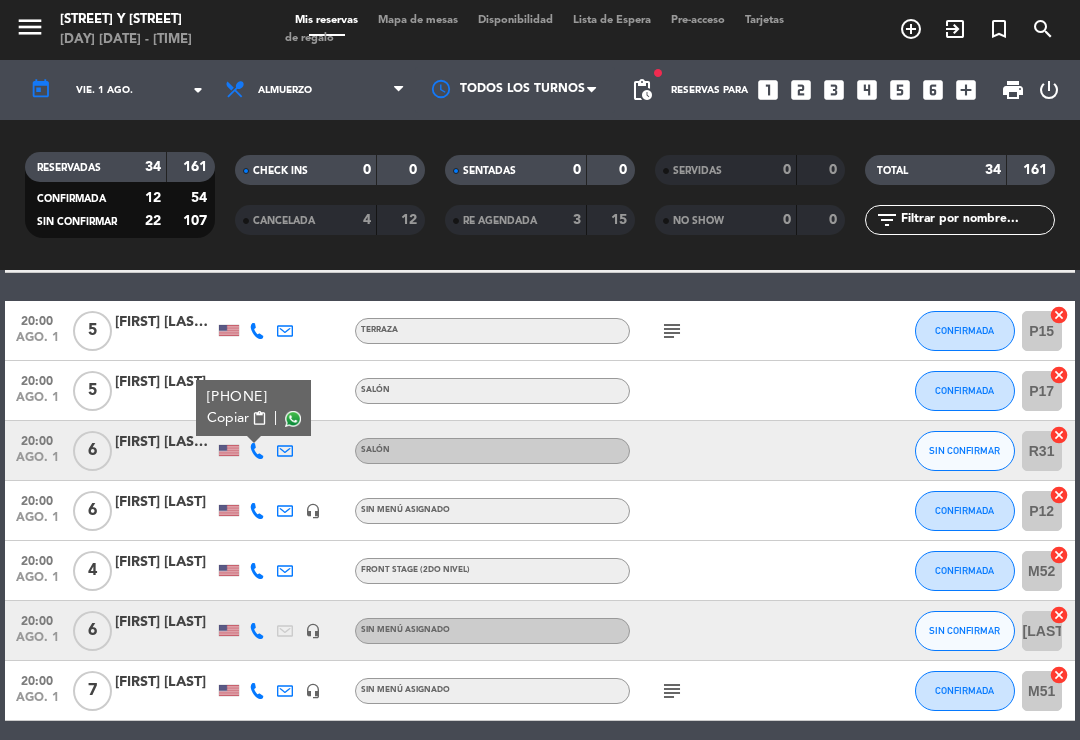 click 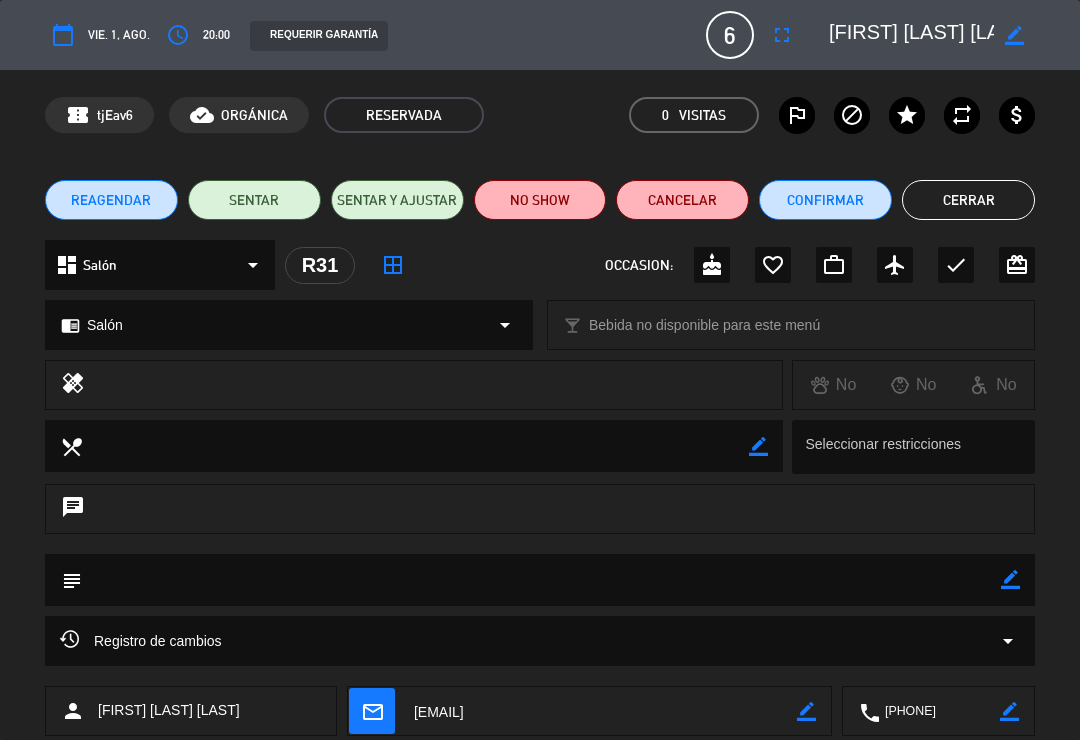 click on "Cerrar" 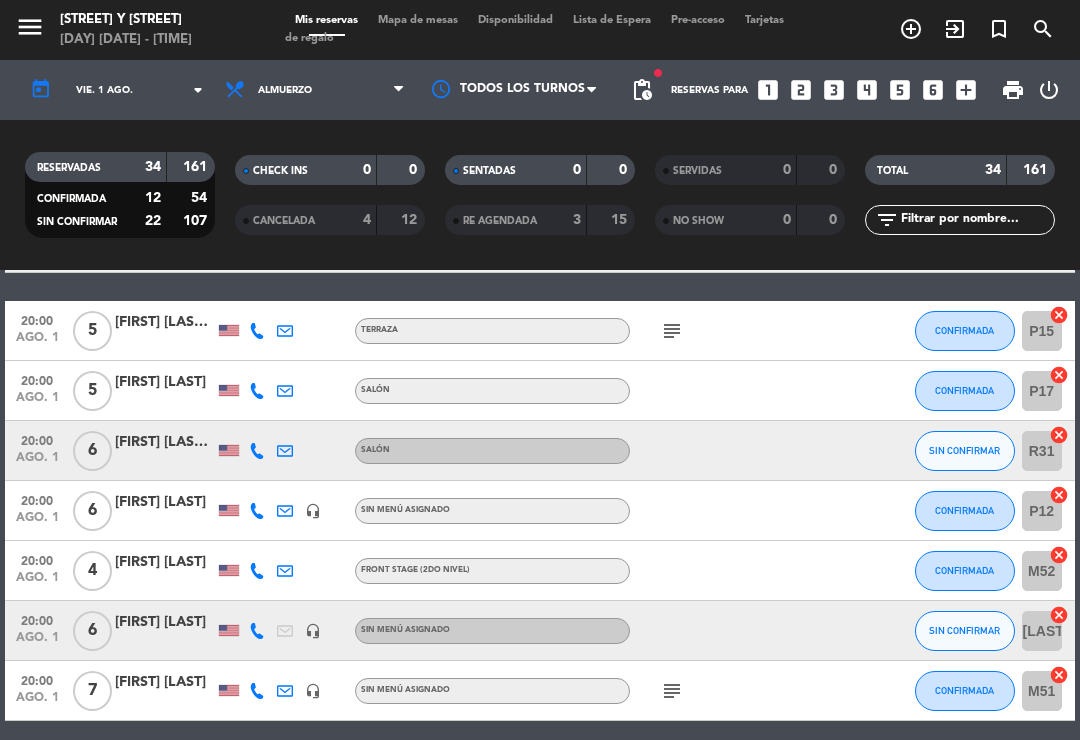 click 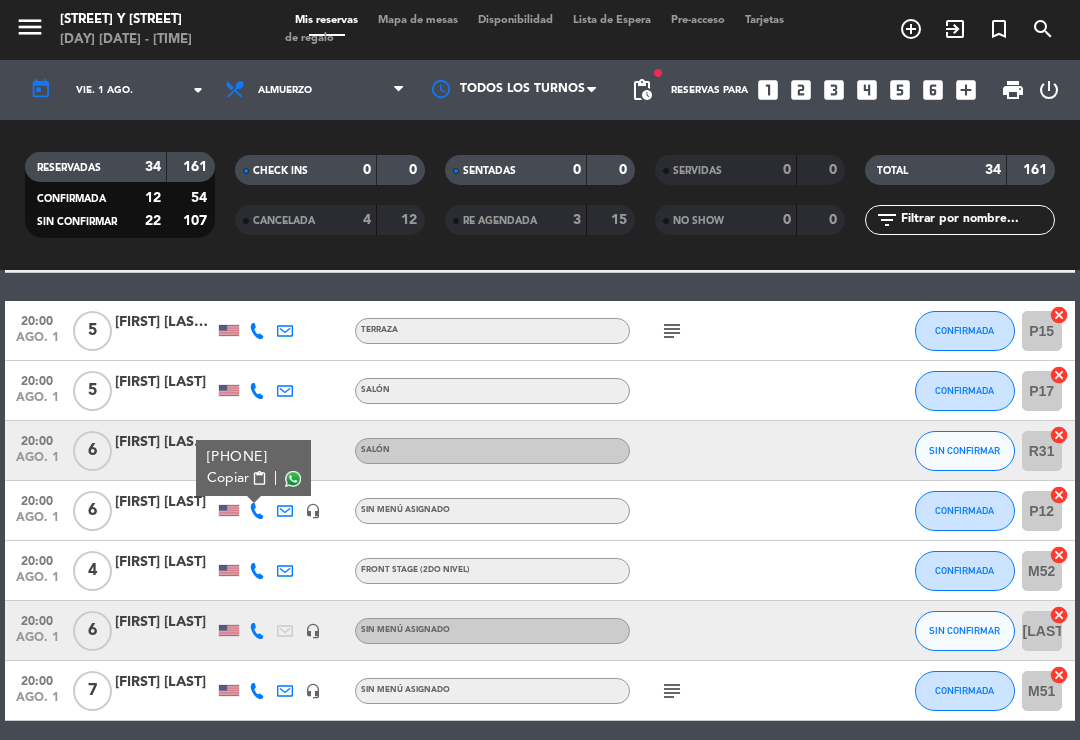 click 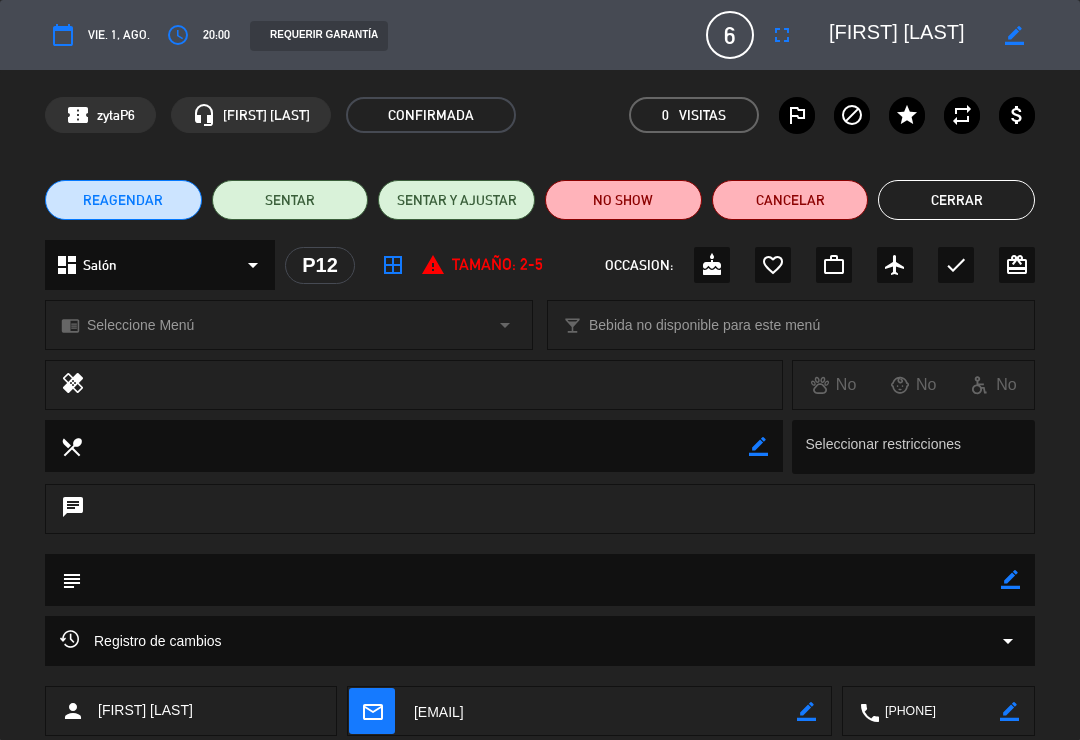 click on "Cerrar" 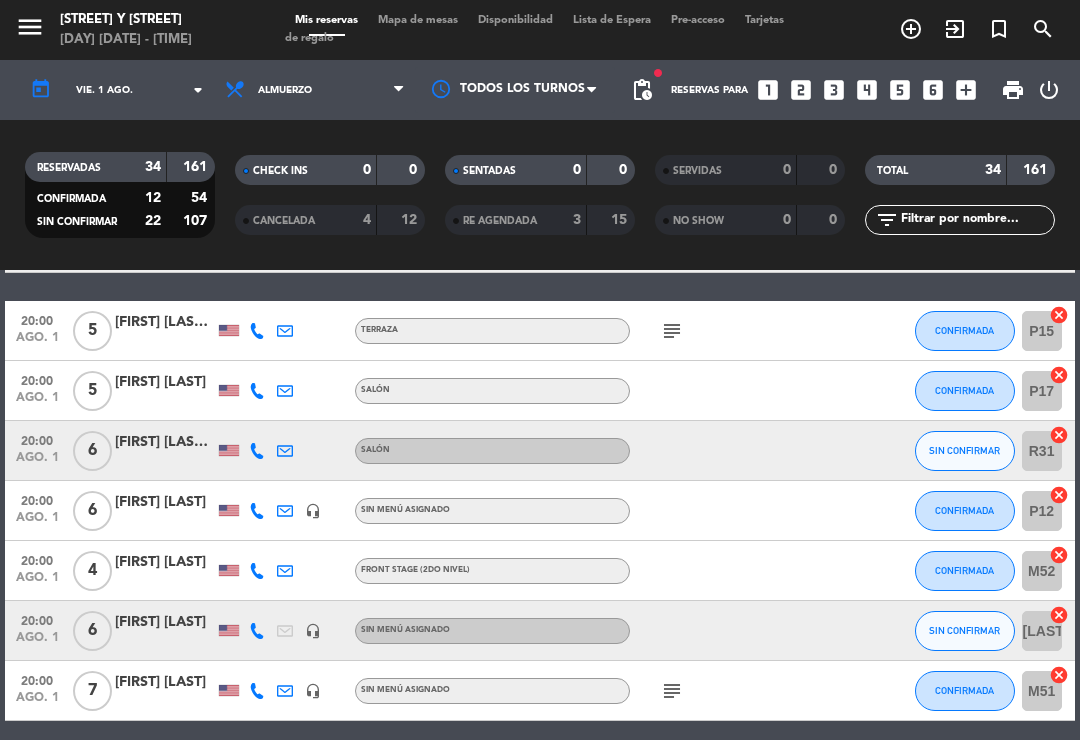 click on "Mapa de mesas" at bounding box center [418, 20] 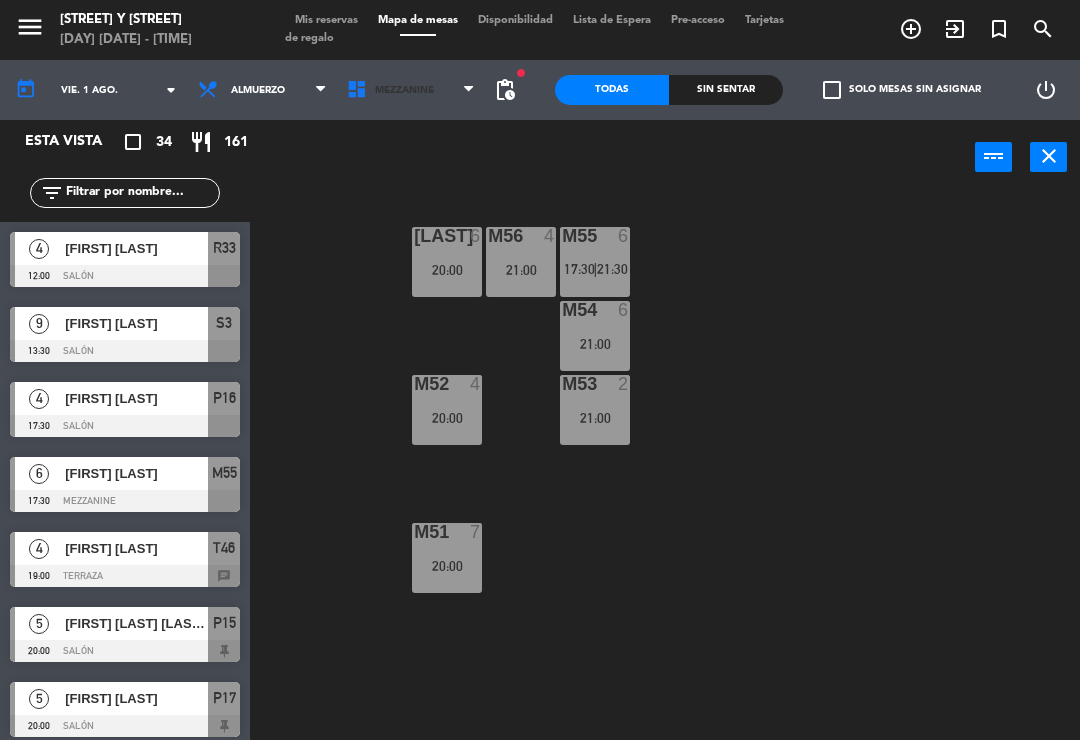 click on "Mezzanine" at bounding box center (411, 90) 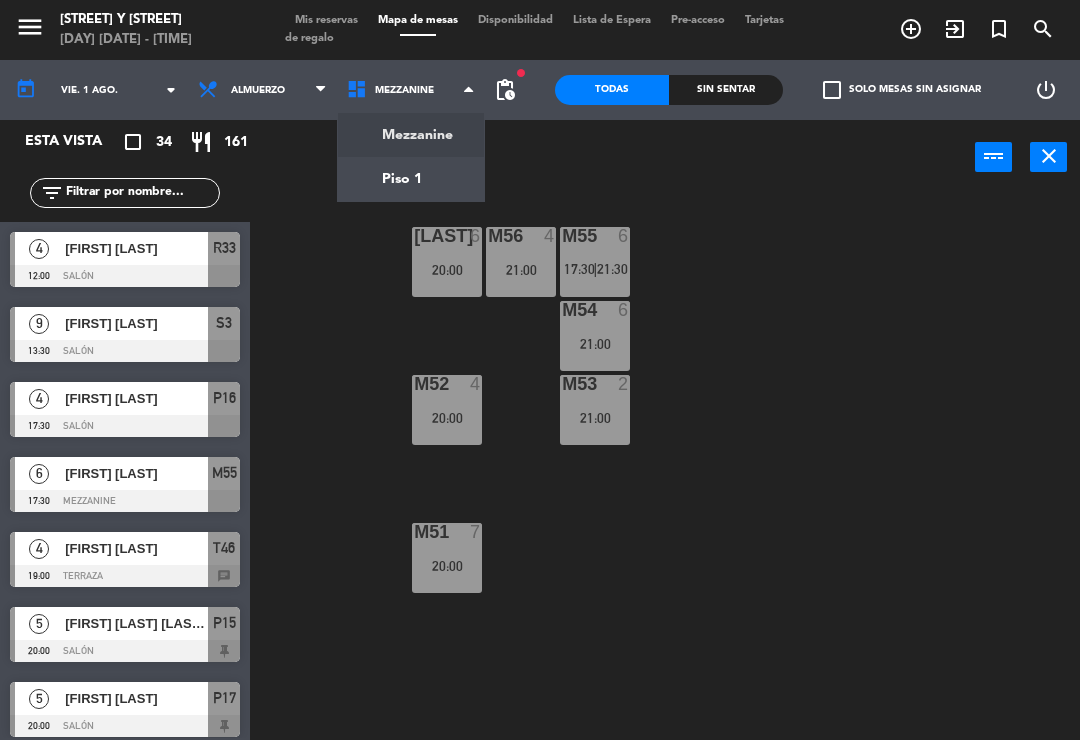 click on "menu Palma y Celia [DAY] [DATE] - [TIME] Mis reservas Mapa de mesas Disponibilidad Lista de Espera Pre-acceso Tarjetas de regalo add_circle_outline exit_to_app turned_in_not search today vie. 1 ago. arrow_drop_down Almuerzo Almuerzo Almuerzo Mezzanine Piso 1 Mezzanine Mezzanine Piso 1 fiber_manual_record pending_actions Todas Sin sentar check_box_outline_blank Solo mesas sin asignar power_settings_new Esta vista crop_square 34 restaurant 161 filter_list 4 [FIRST] [LAST] 12:00 Salón R33 9 [FIRST] [LAST] 13:30 Salón S3 4 [FIRST] [LAST] 17:30 Salón P16 6 [FIRST] [LAST] 17:30 Mezzanine M55 4 [FIRST] [LAST] 19:00 Terraza T46 chat 5 [FIRST] [LAST] [LAST] [LAST] 20:00 Salón P15 5 [FIRST] [LAST] 20:00 Salón P17 6 [FIRST] [LAST] 20:00 Salón R31 6 [FIRST] [LAST] 20:00 Salón P12 4 [FIRST] [LAST] 20:00 Mezzanine M52 6 [FIRST] [LAST] 20:00 Mezzanine M57 7 M51 SX" 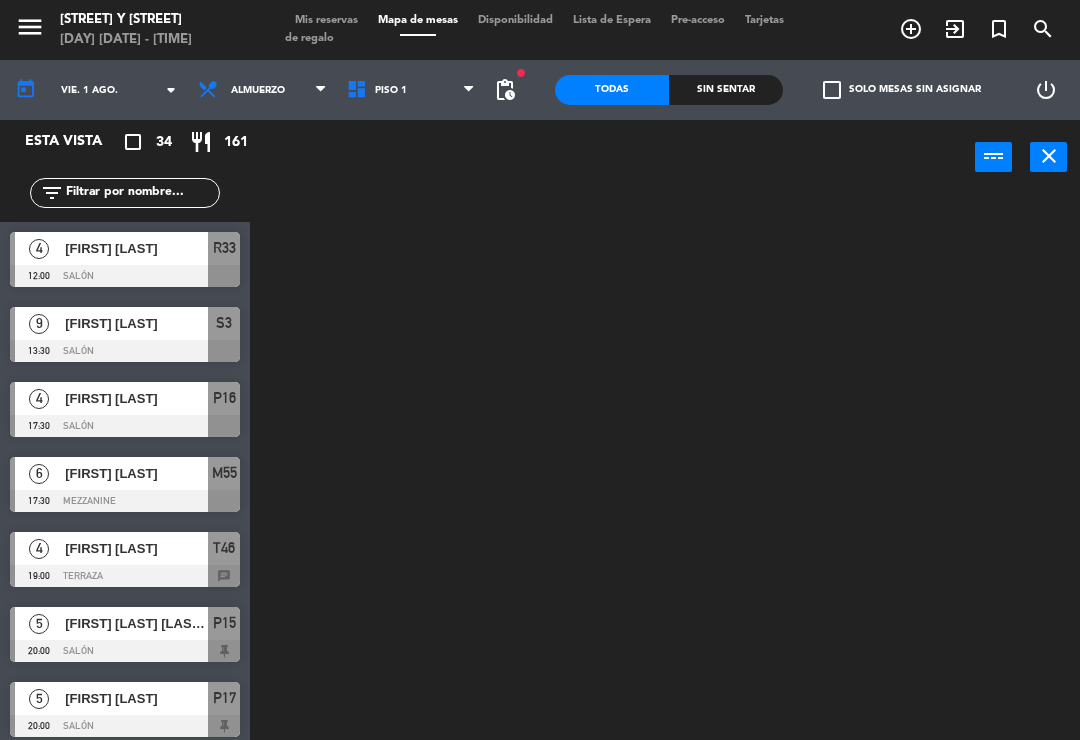 click 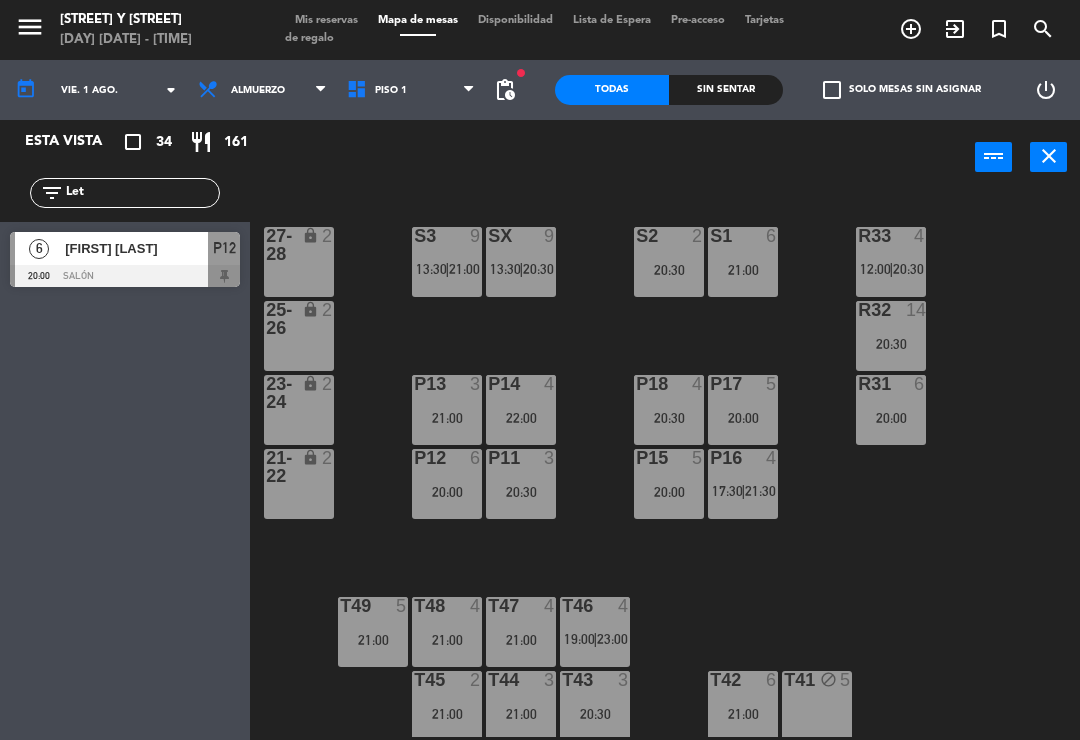 type on "Let" 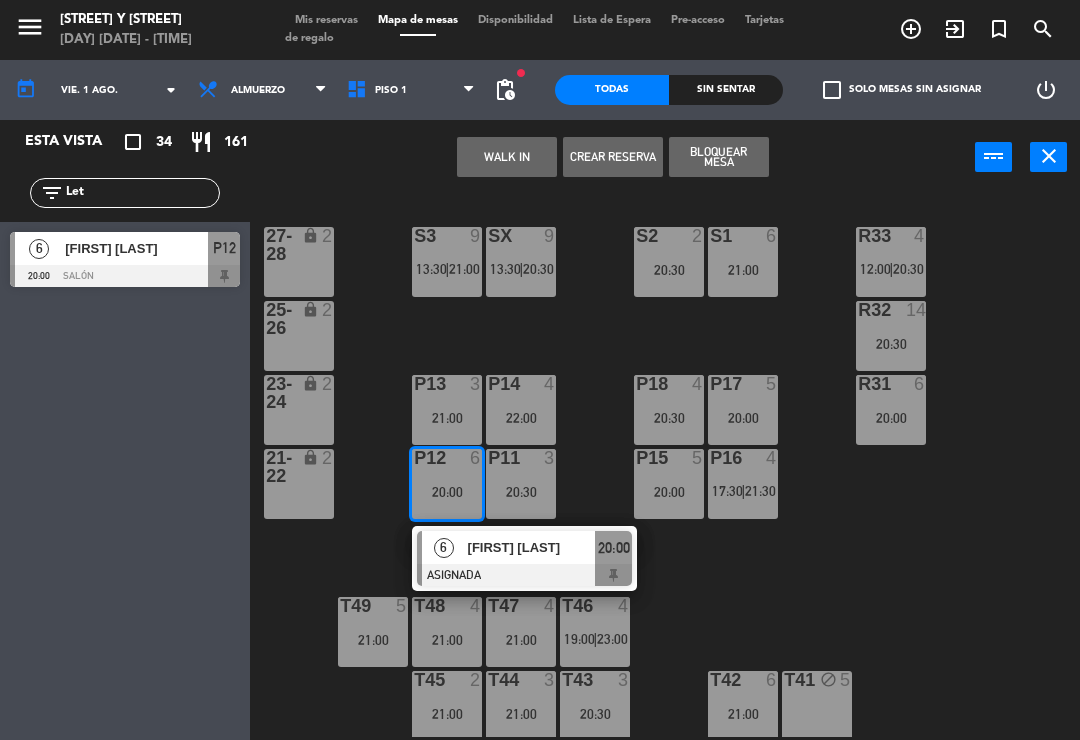 click on "[FIRST] [LAST]" at bounding box center [532, 547] 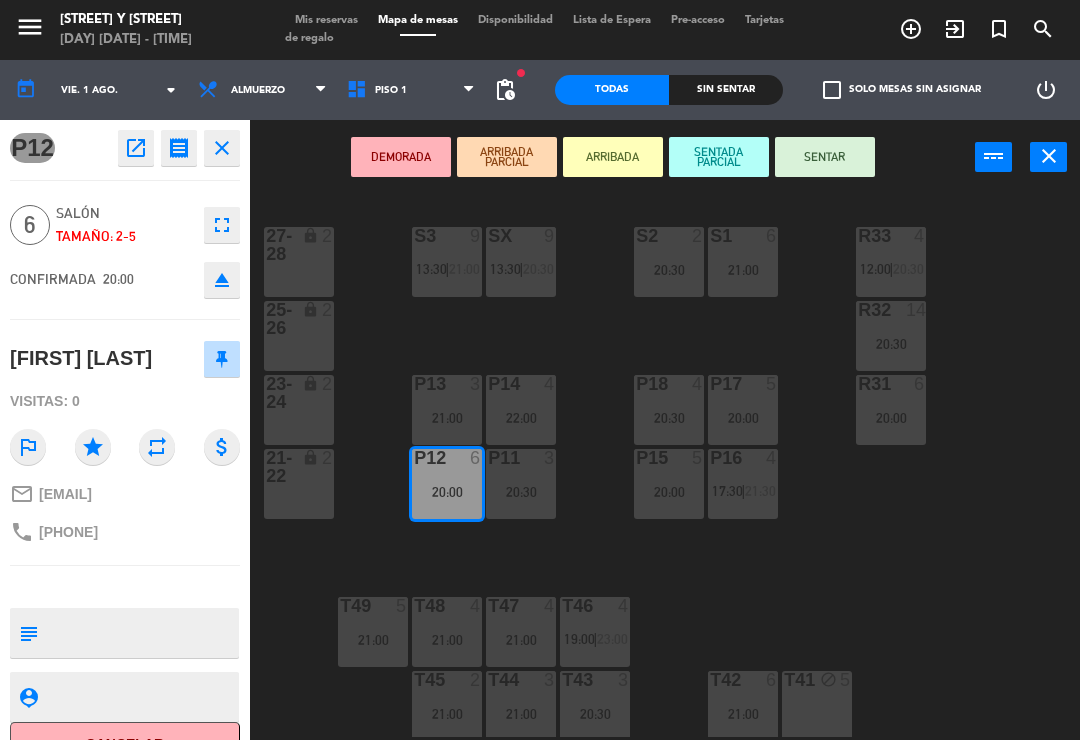 click on "fullscreen" 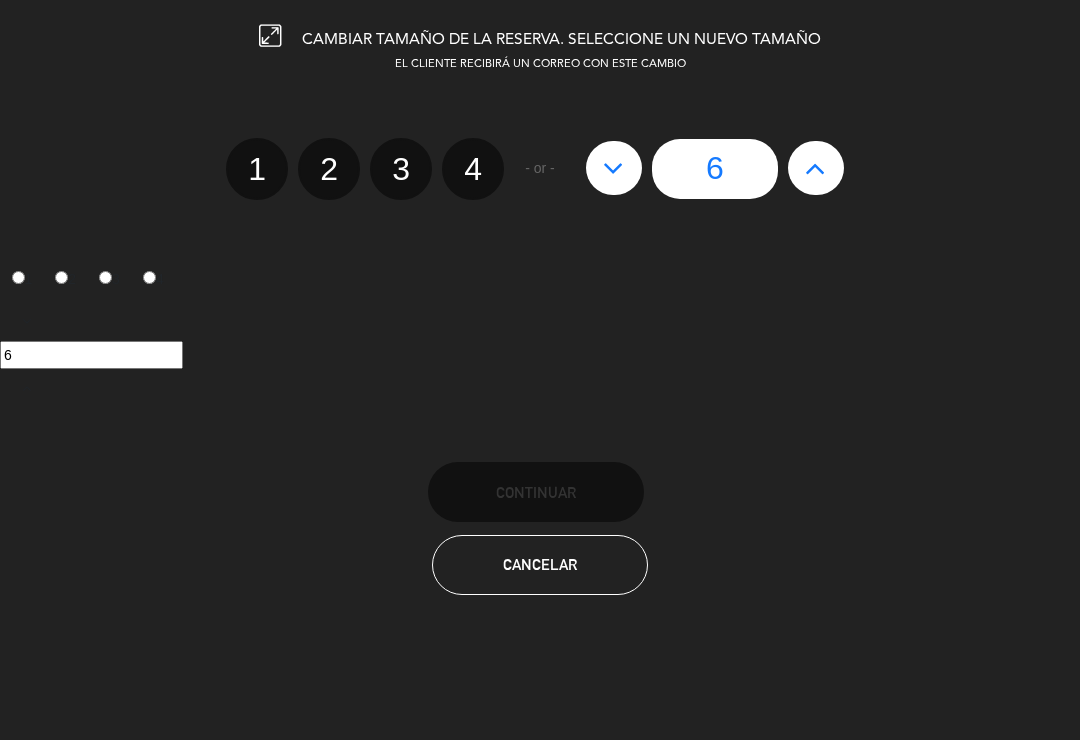 click 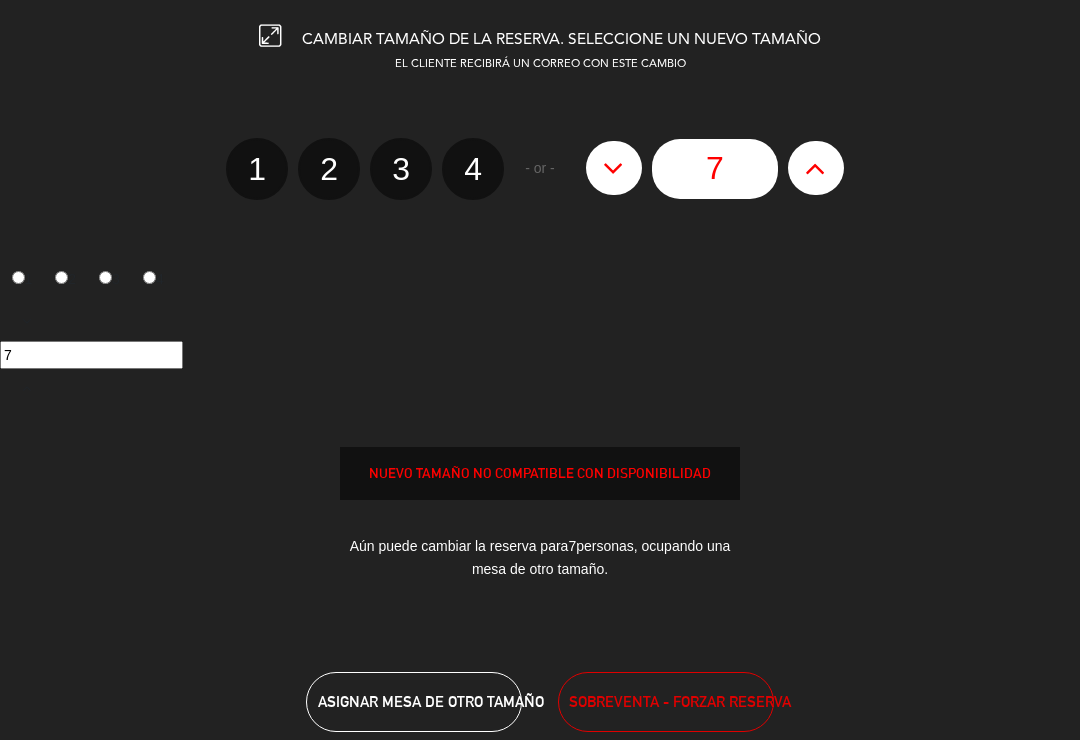click 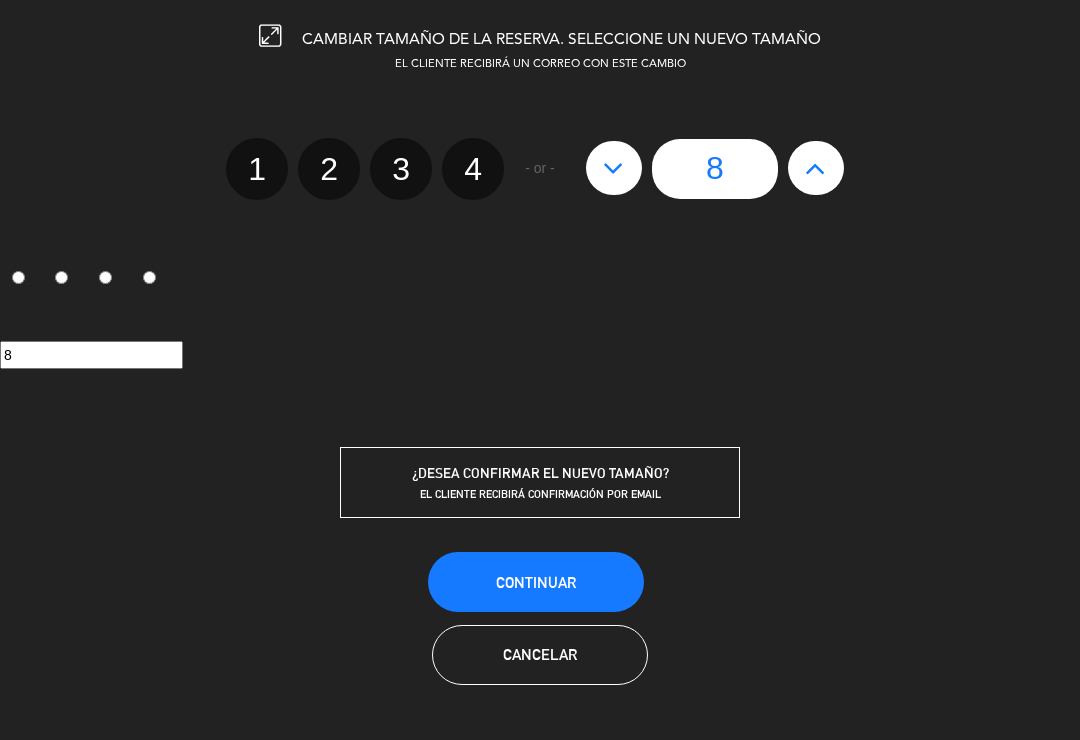 click on "Continuar" at bounding box center (536, 582) 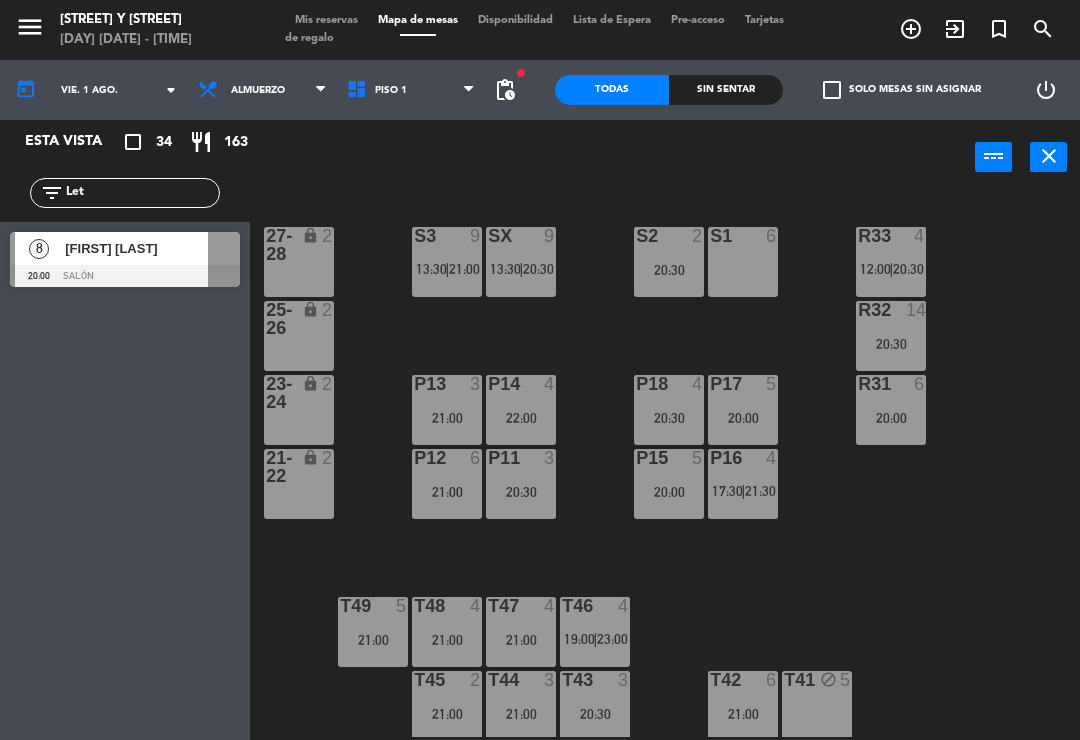 click at bounding box center [125, 276] 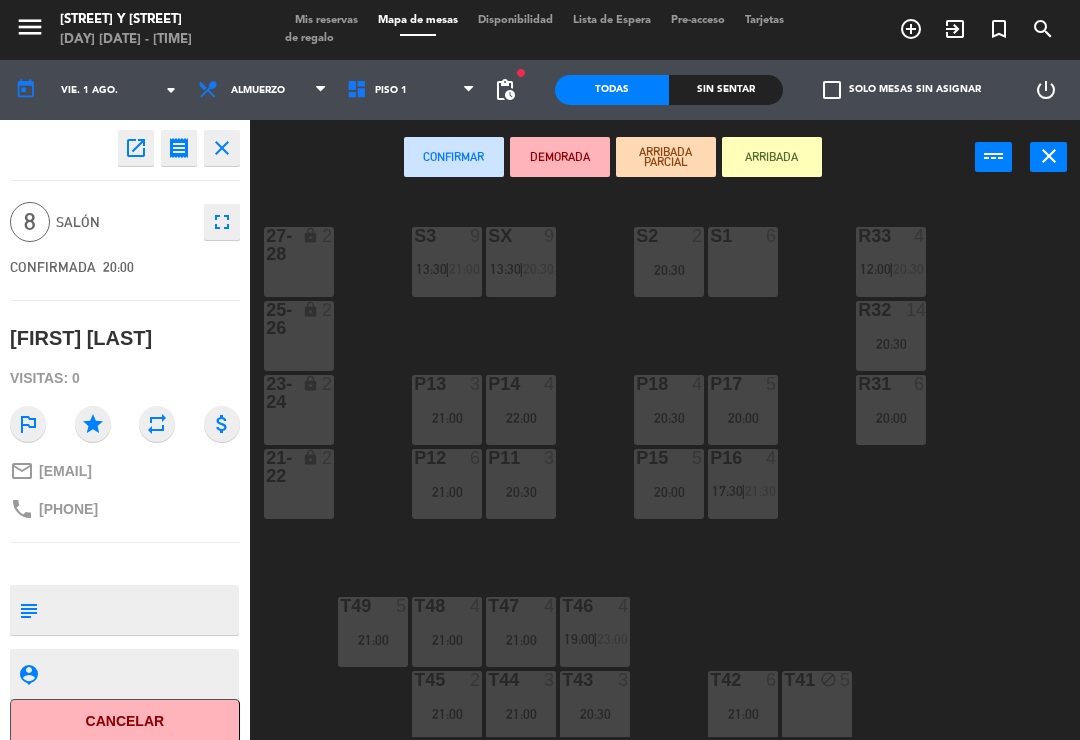 click on "S1  6" at bounding box center (743, 262) 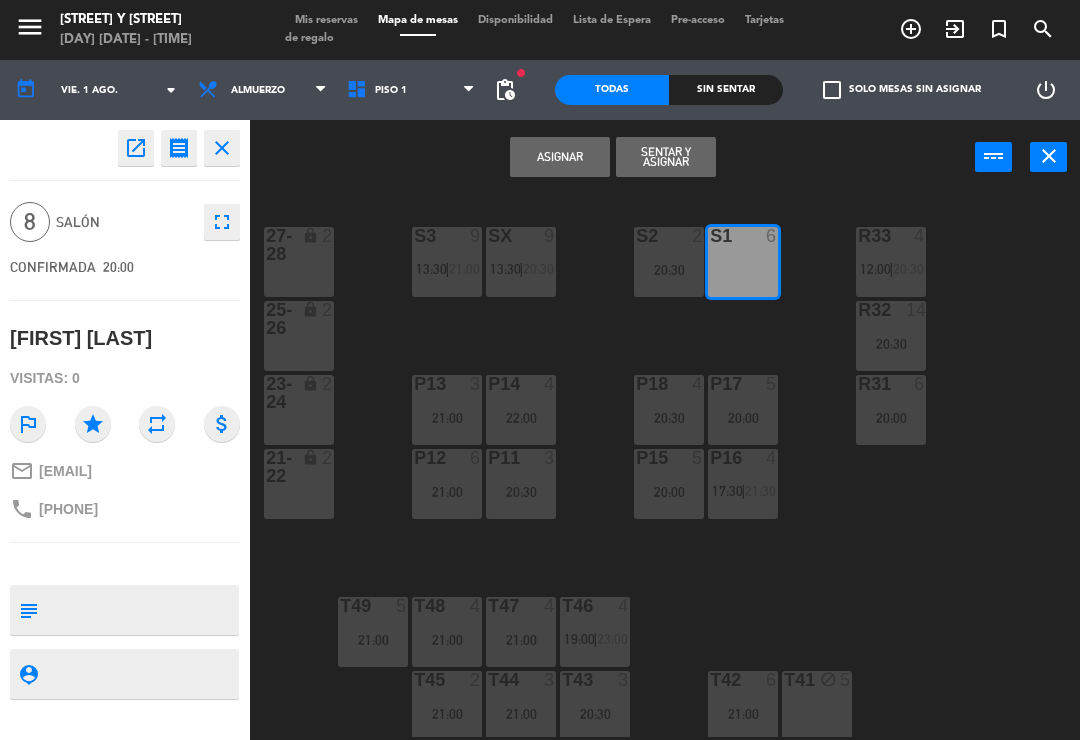 click on "Asignar" at bounding box center (560, 157) 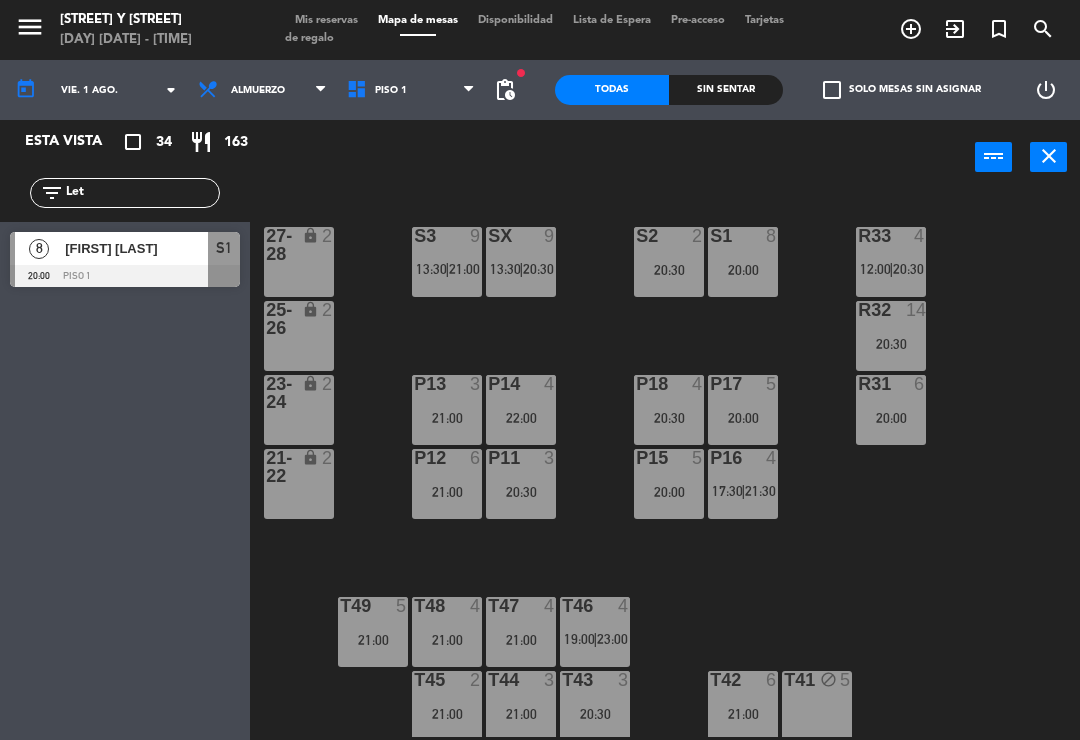 click on "R33  4   12:00    |    20:30     S1  6   21:00  S2  2   20:30  S3  9   13:30    |    21:00     SX  9   13:30    |    20:30     27-28 lock  2  R32  14   20:30  25-26 lock  2  P13  3   21:00  P14  4   22:00  P18  4   20:30  P17  5   20:00  R31  6   20:00  23-24 lock  2  P12  6   20:00  P11  3   20:30  P15  5   20:00  P16  4   17:30    |    21:30     21-22 lock  2  T48  4   21:00  T47  4   21:00  T46  4   19:00    |    23:00     T49  5   21:00  T45  2   21:00  T44  3   21:00  T43  3   20:30  T42  6   21:00  T41 block  5" 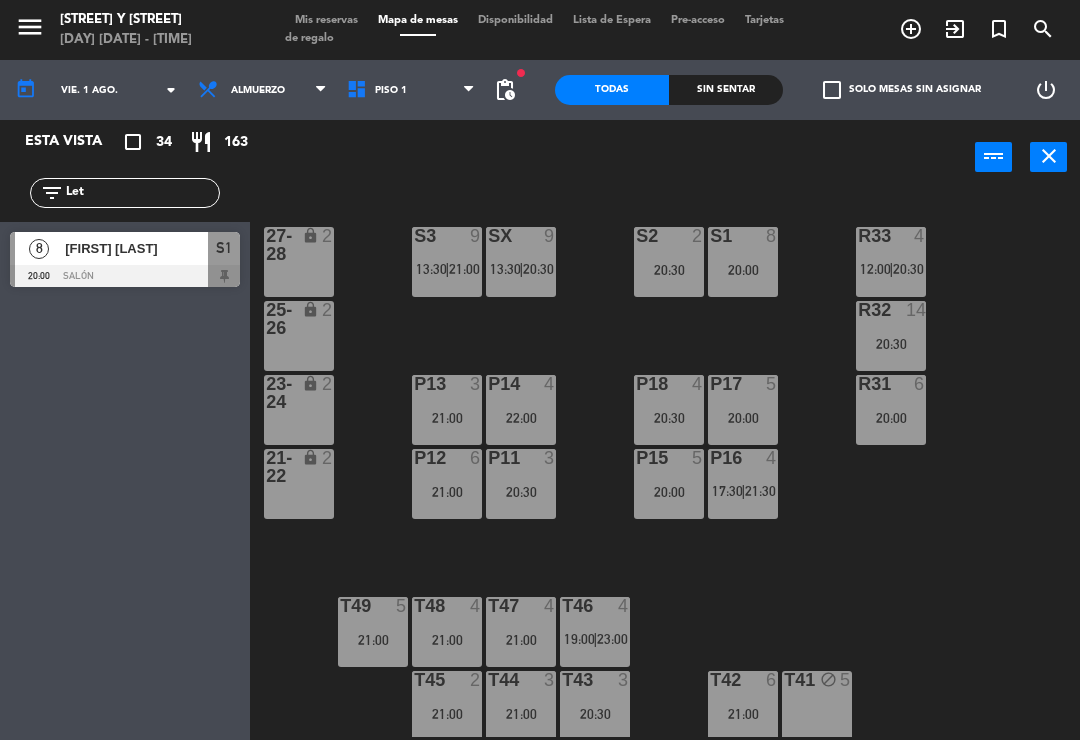 click on "20:00" at bounding box center (743, 270) 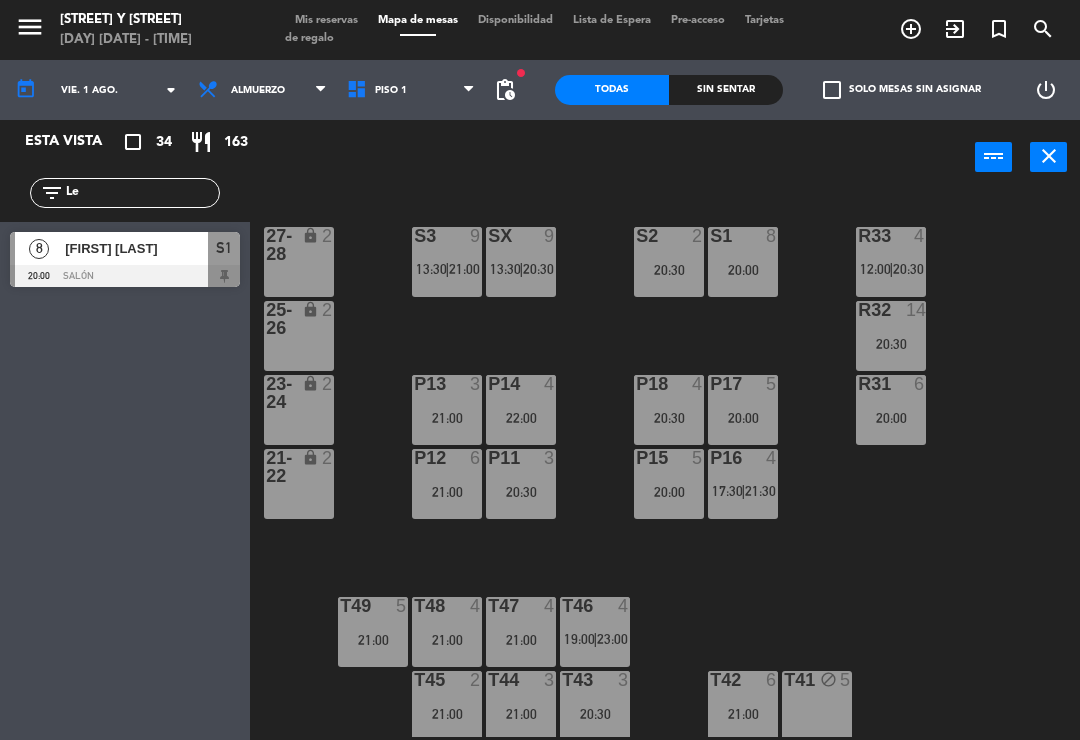 type on "L" 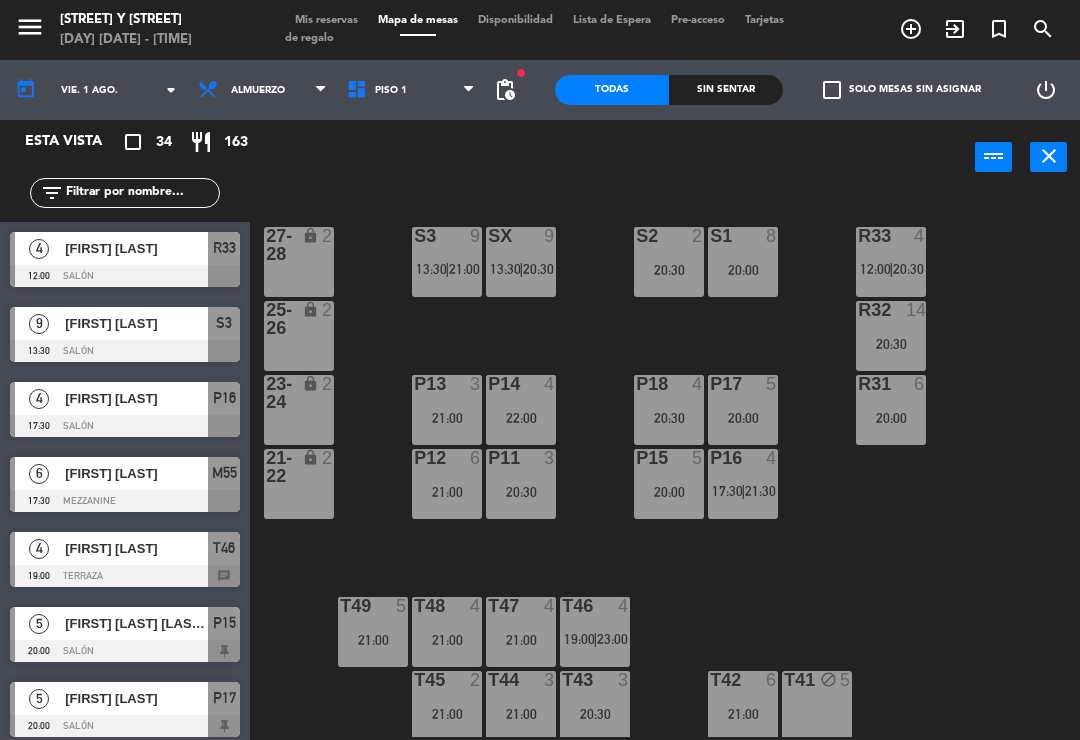 type 